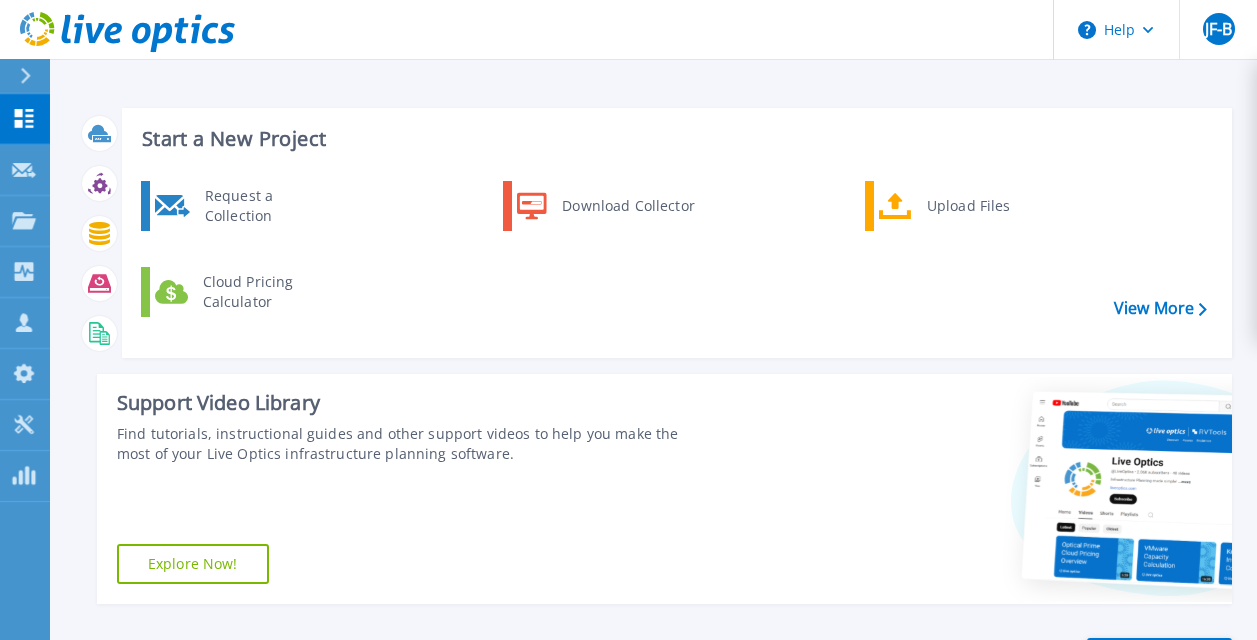 scroll, scrollTop: 0, scrollLeft: 0, axis: both 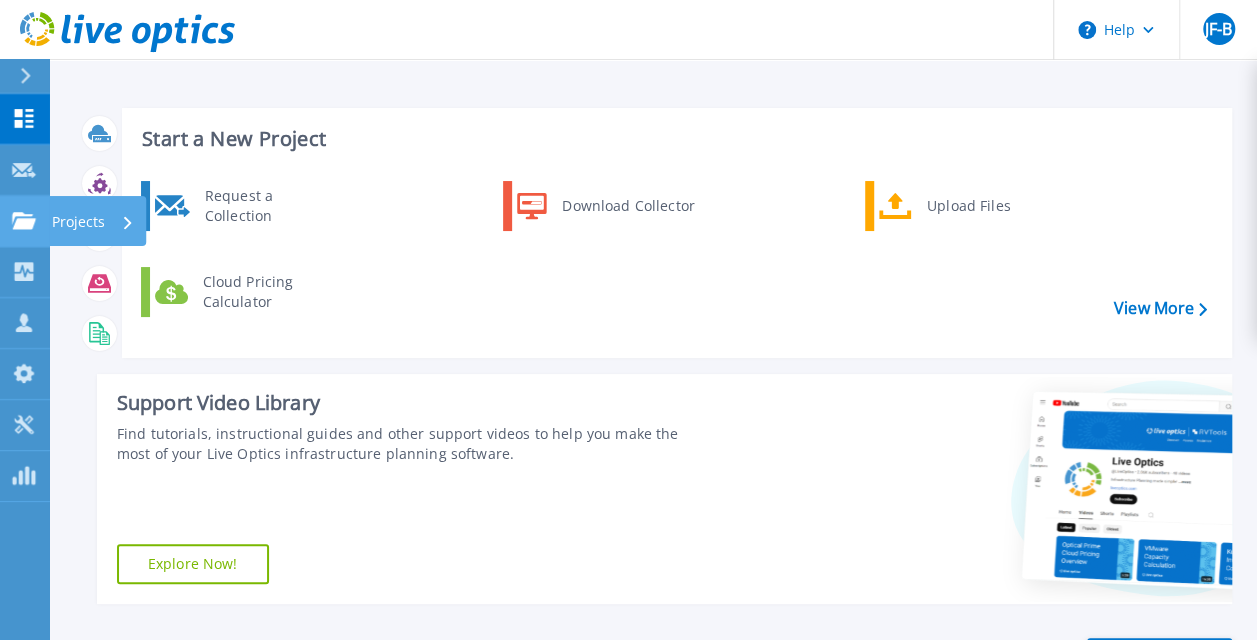 click 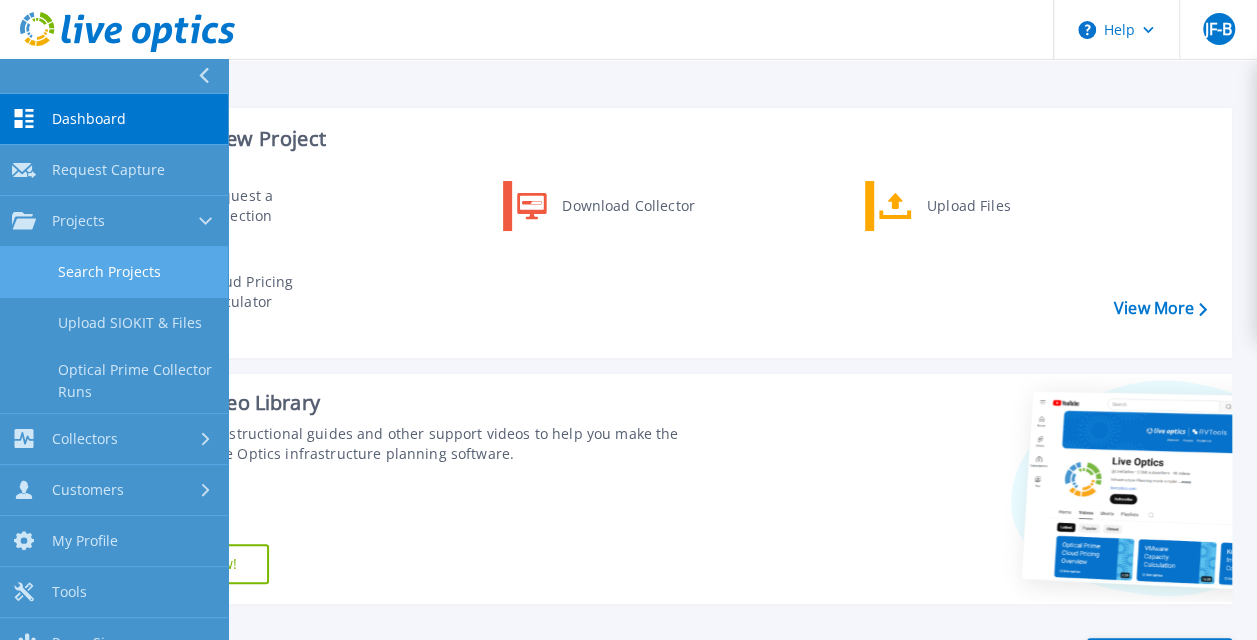 click on "Search Projects" at bounding box center (114, 272) 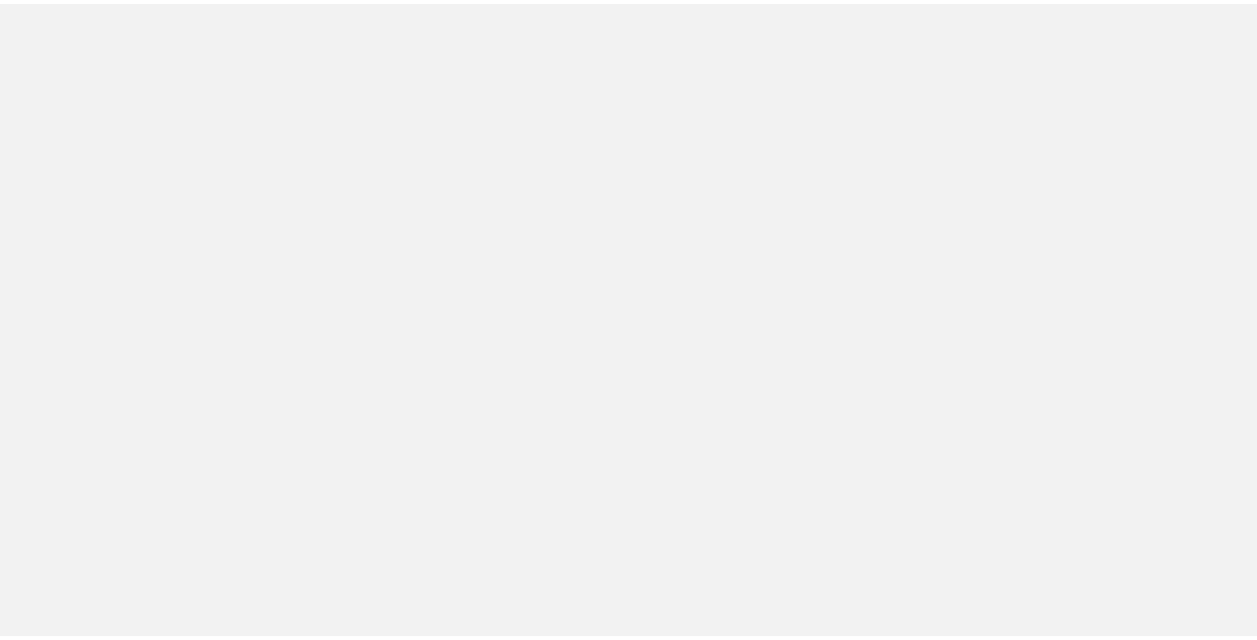 scroll, scrollTop: 0, scrollLeft: 0, axis: both 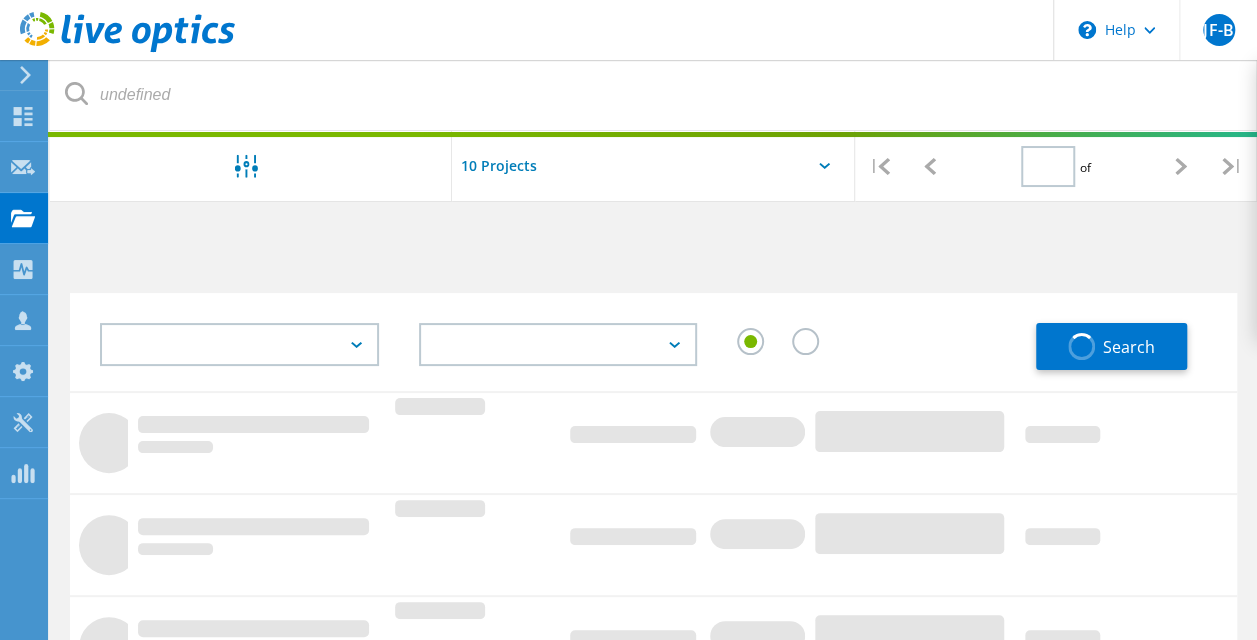 type on "1" 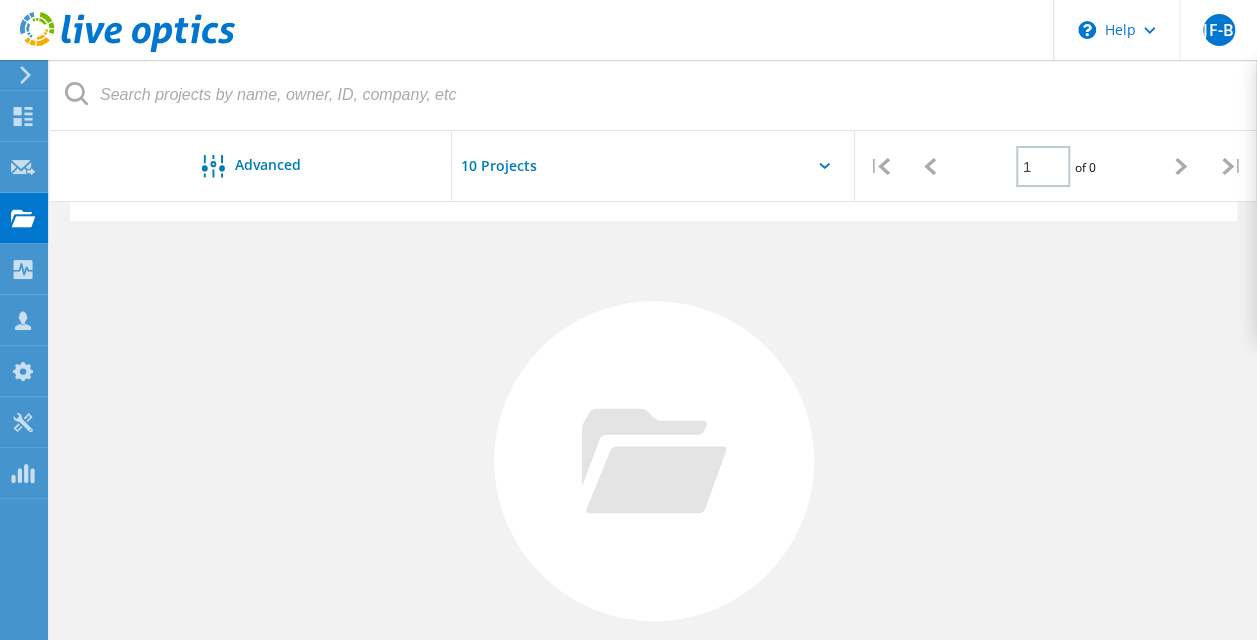 scroll, scrollTop: 18, scrollLeft: 0, axis: vertical 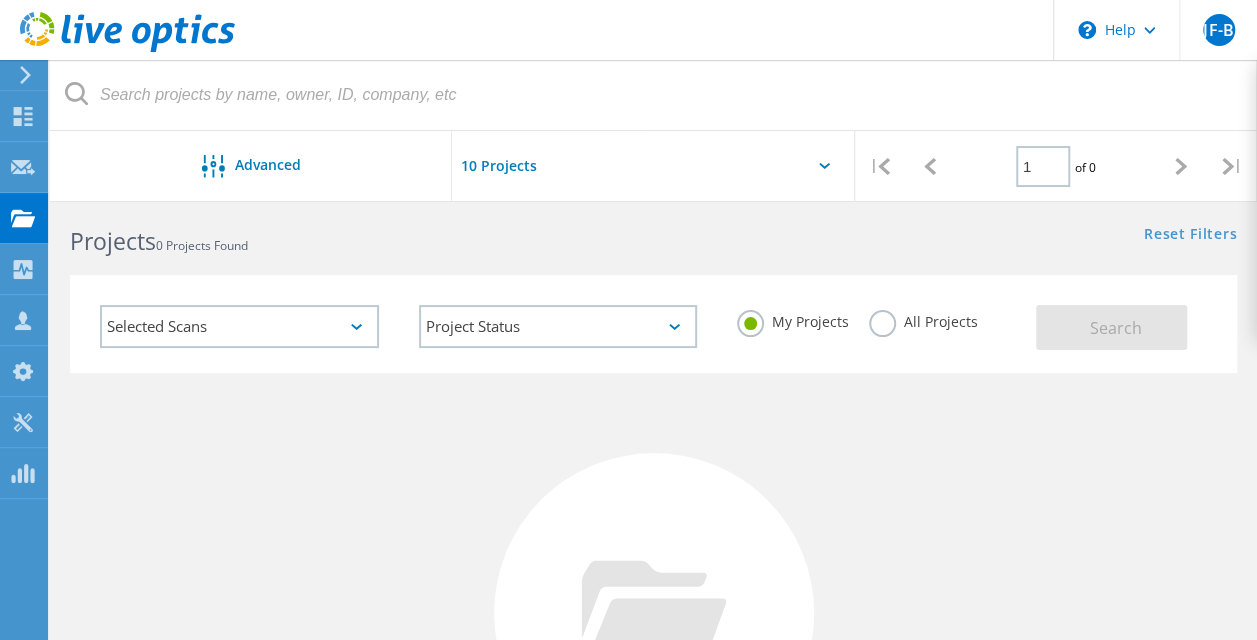 click on "All Projects" 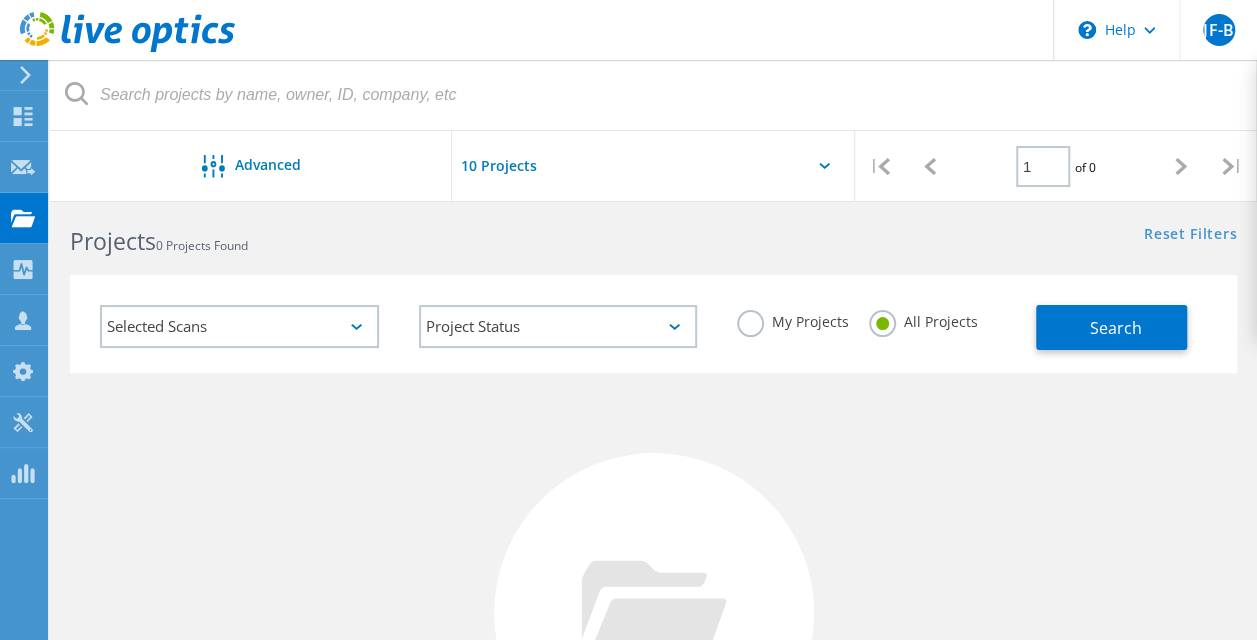 click on "Selected Scans   Project Status  In Progress Complete Published Anonymous Archived Error My Projects All Projects Search" 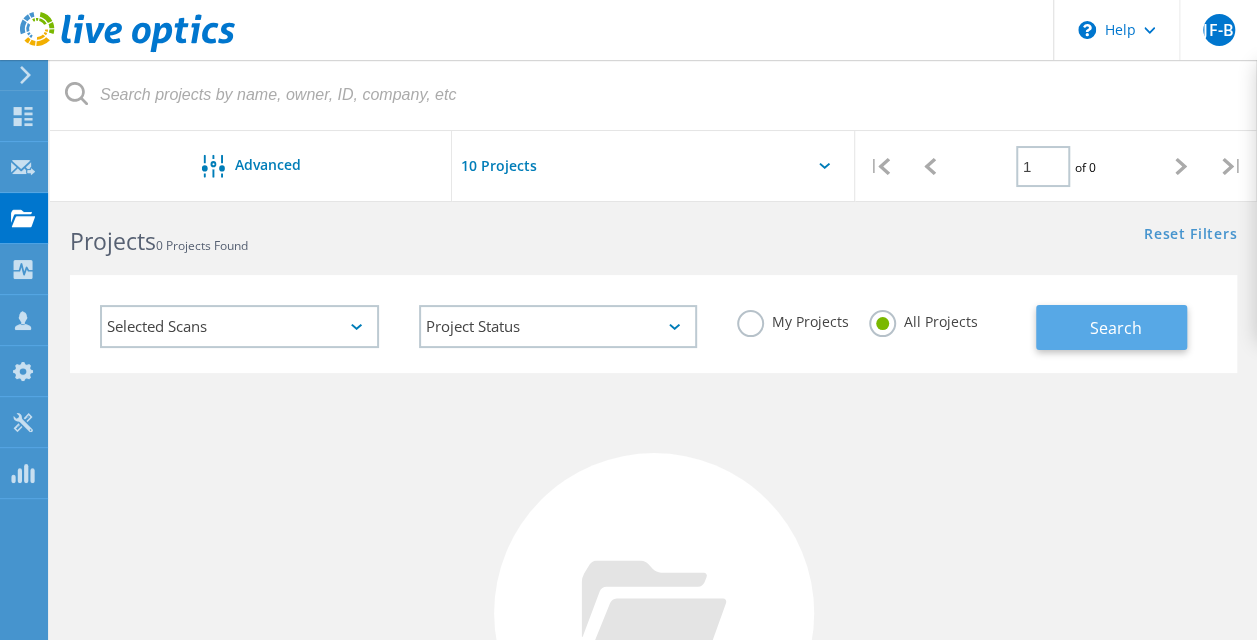 click on "Search" 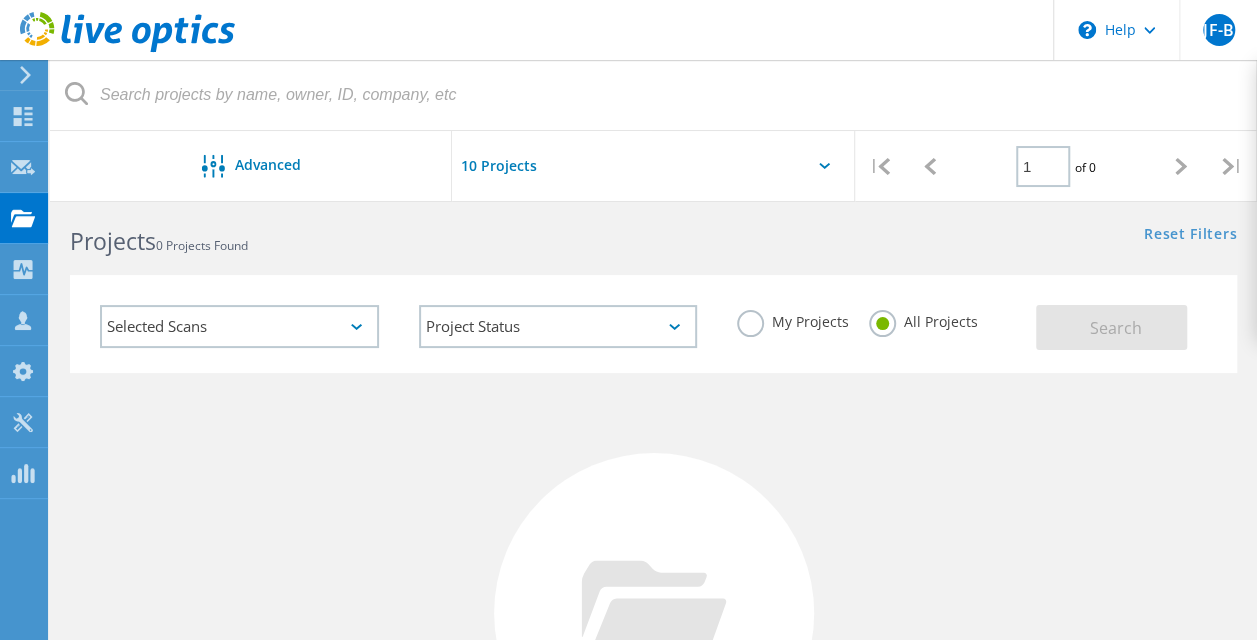 scroll, scrollTop: 58, scrollLeft: 0, axis: vertical 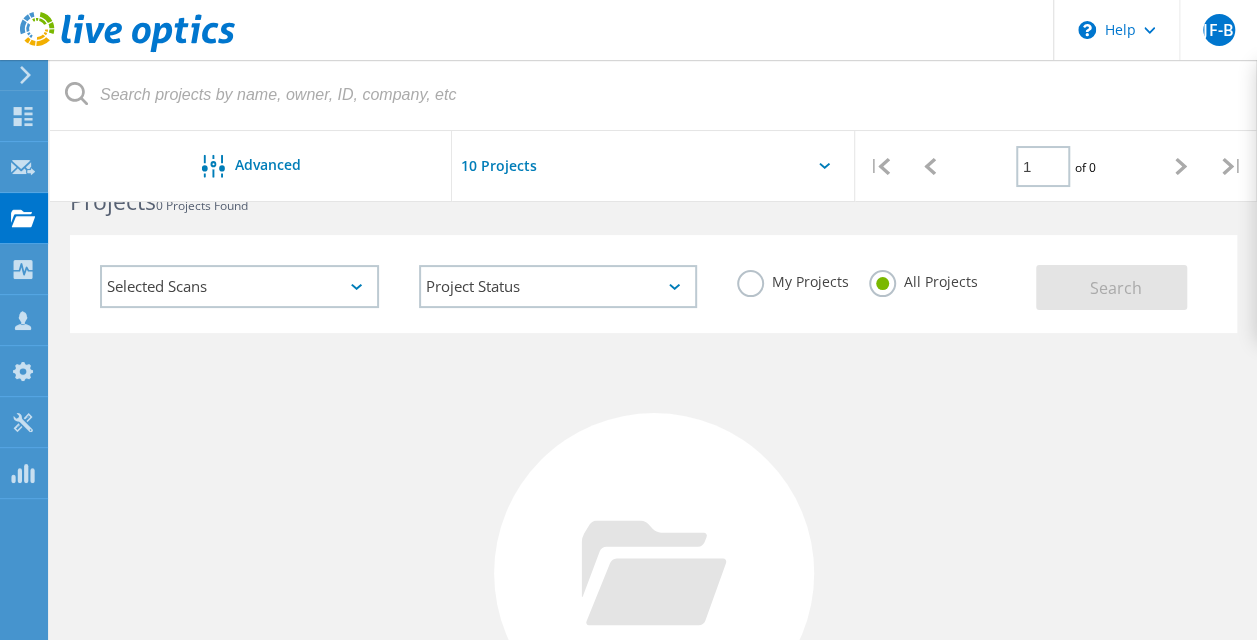click on "My Projects" 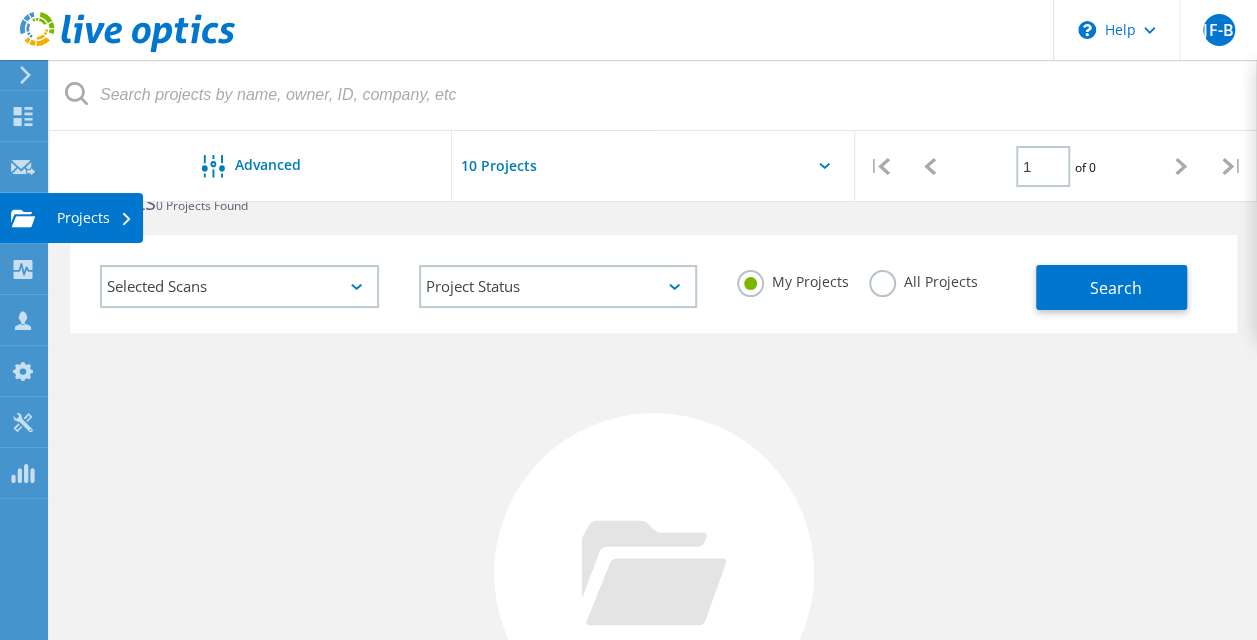 click 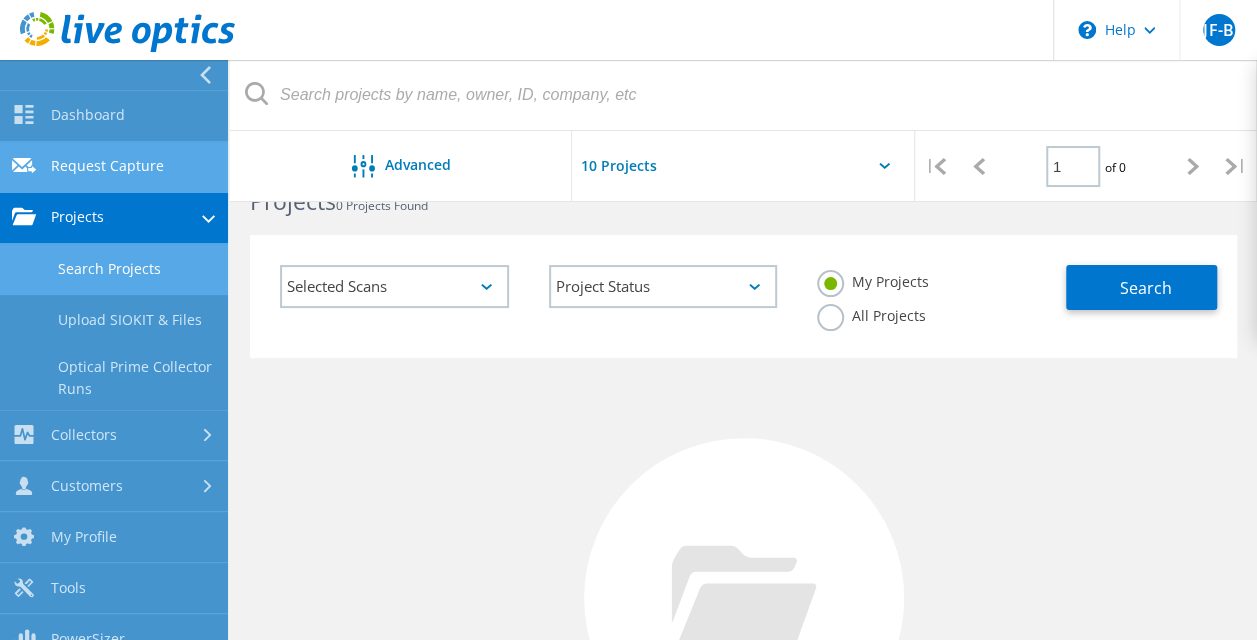 click on "Request Capture" at bounding box center (114, 167) 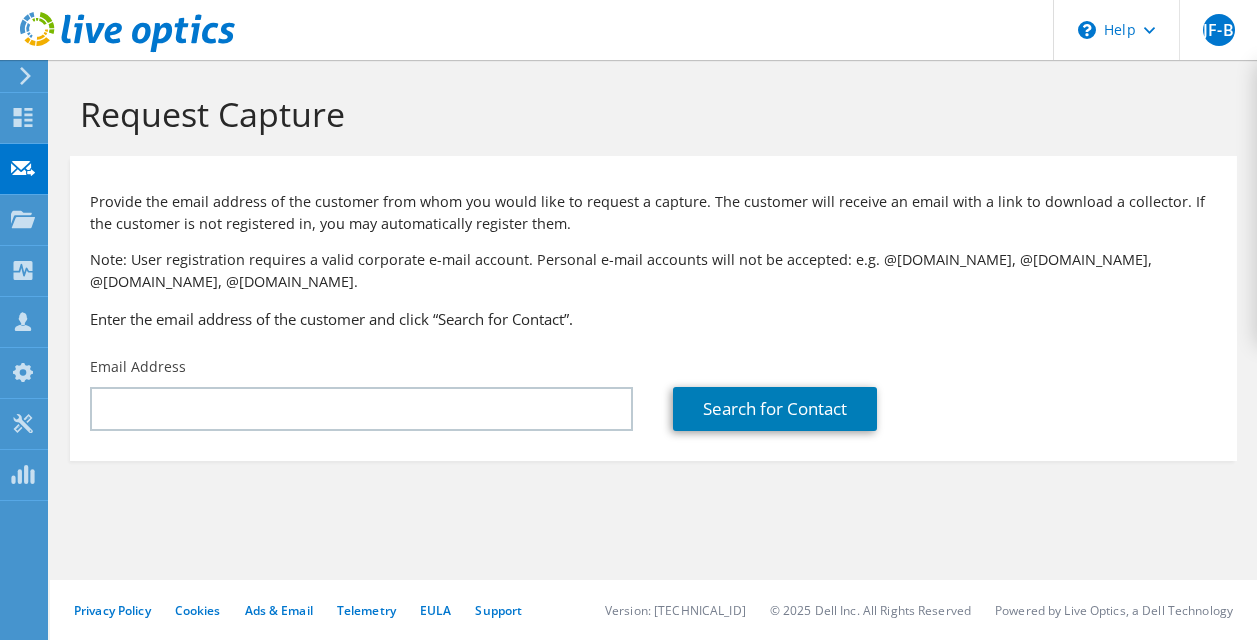 scroll, scrollTop: 0, scrollLeft: 0, axis: both 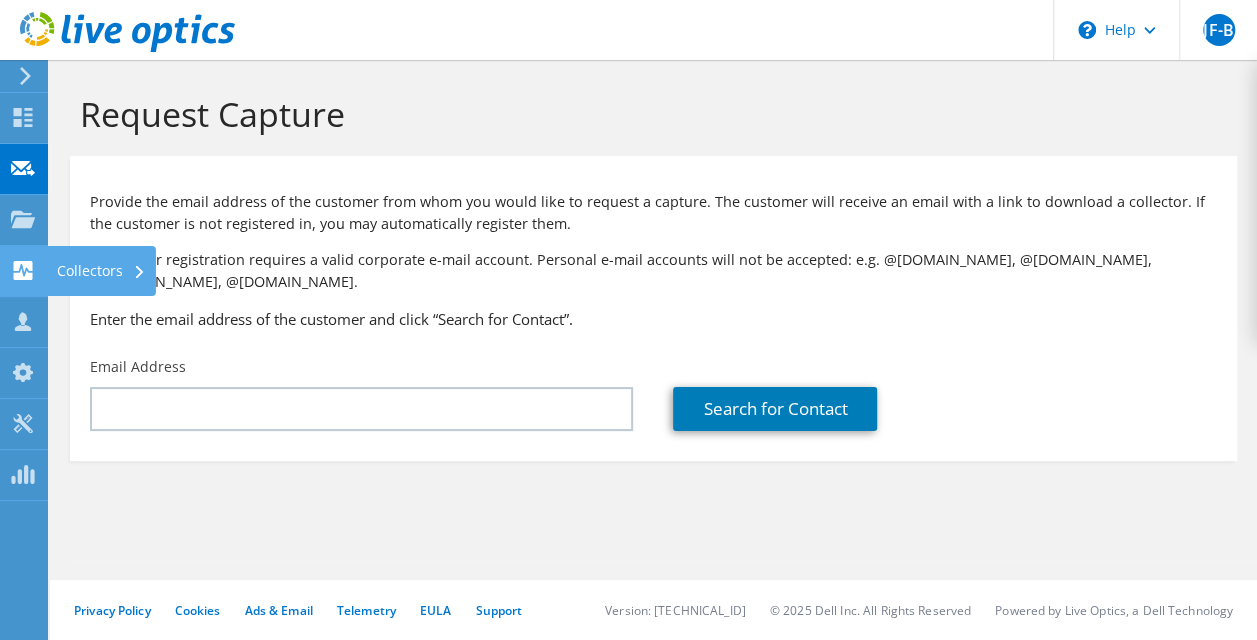 click 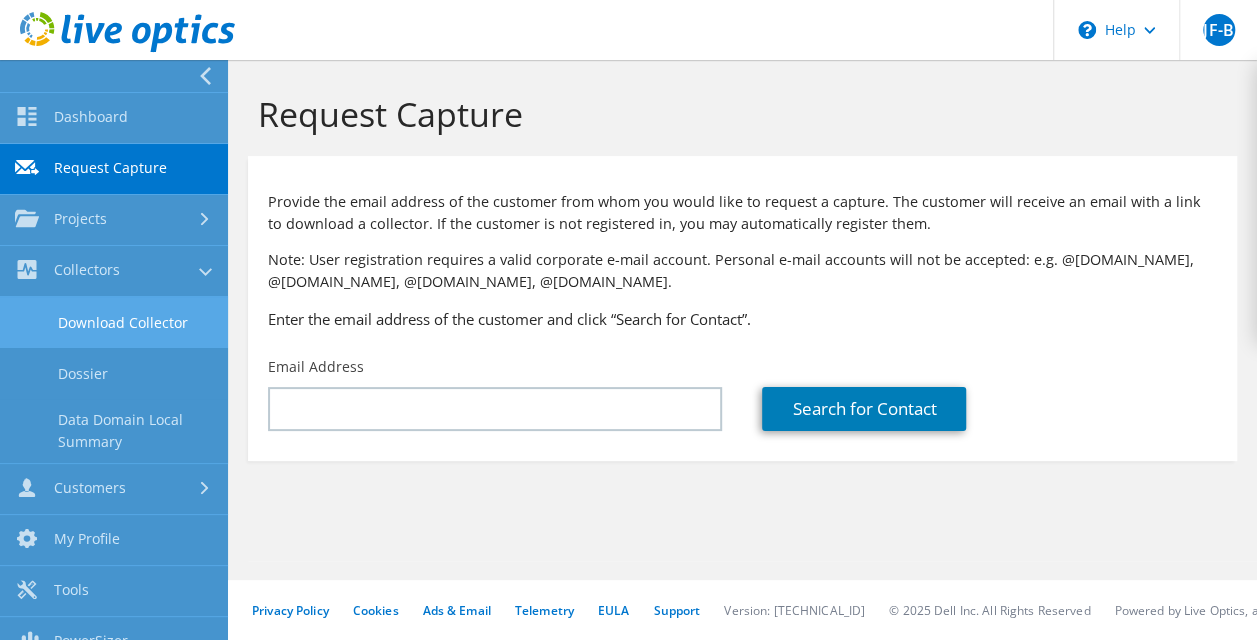 click on "Download Collector" at bounding box center (114, 322) 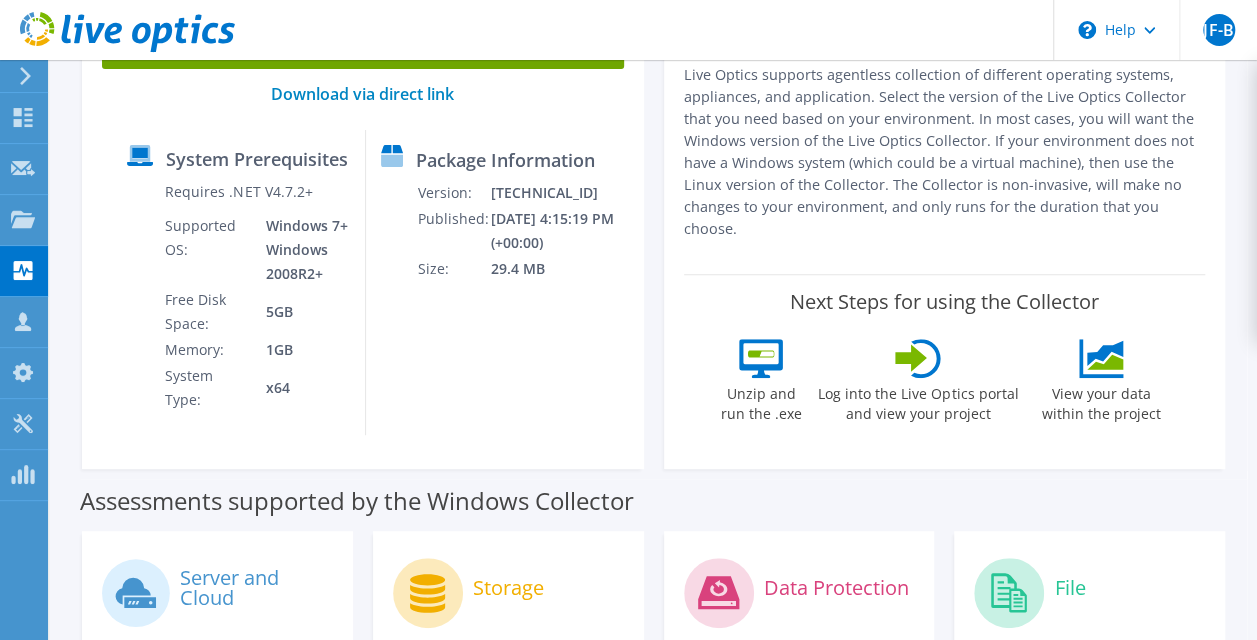 scroll, scrollTop: 0, scrollLeft: 0, axis: both 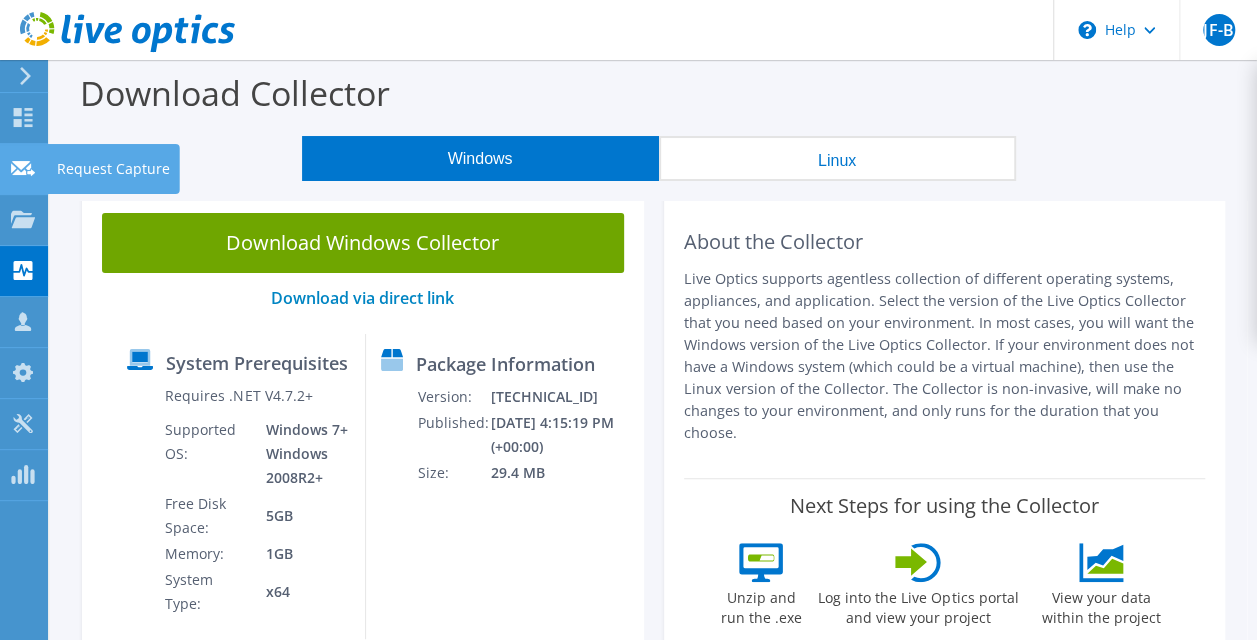click 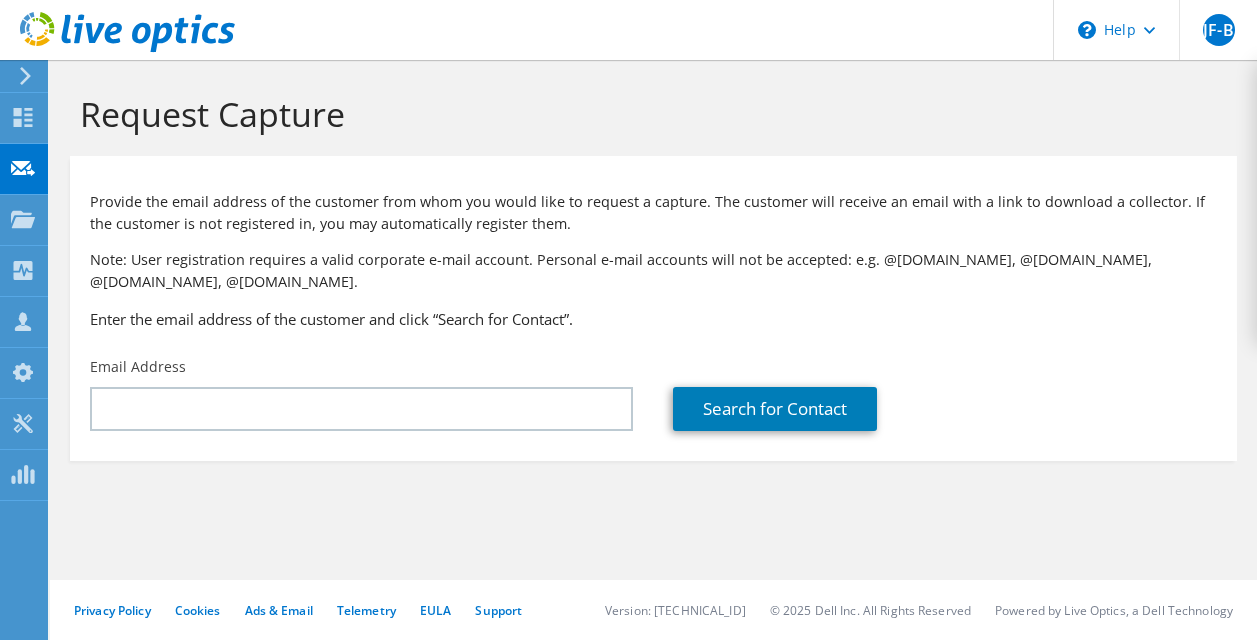 scroll, scrollTop: 0, scrollLeft: 0, axis: both 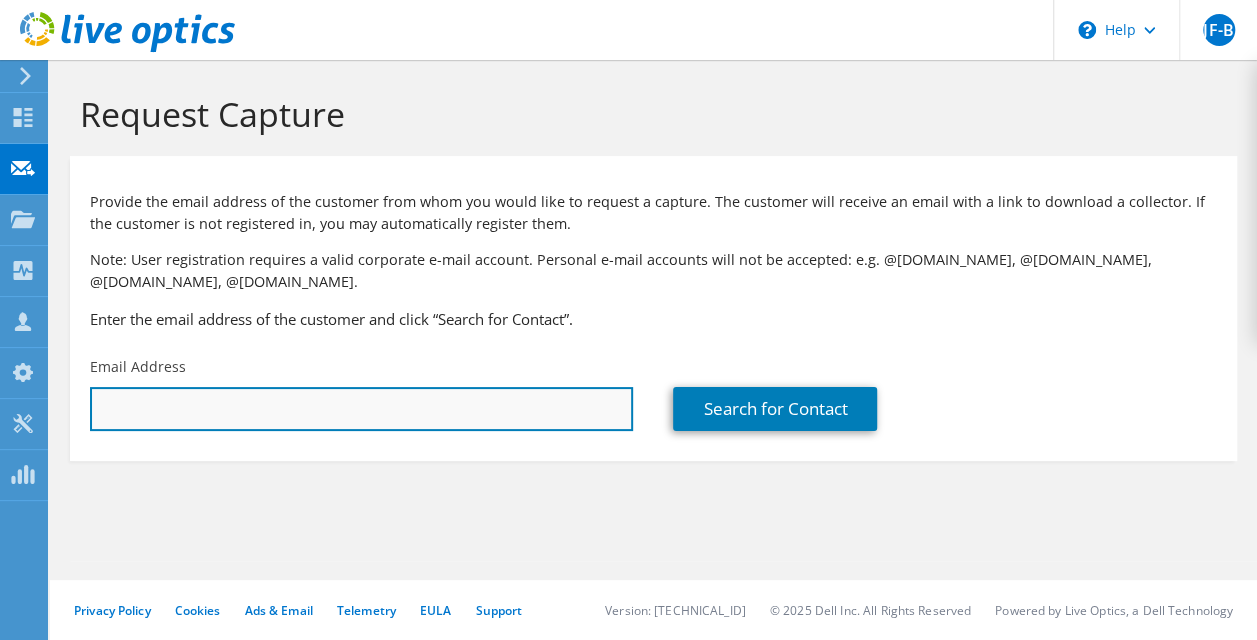 click at bounding box center (361, 409) 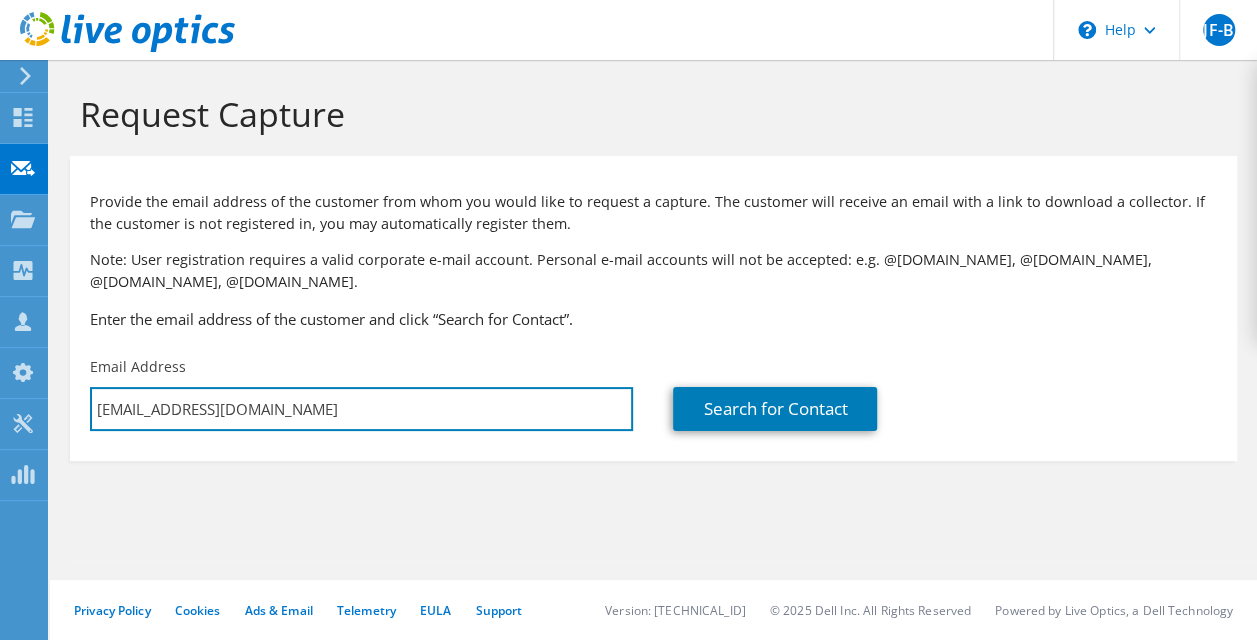 drag, startPoint x: 142, startPoint y: 411, endPoint x: 49, endPoint y: 407, distance: 93.08598 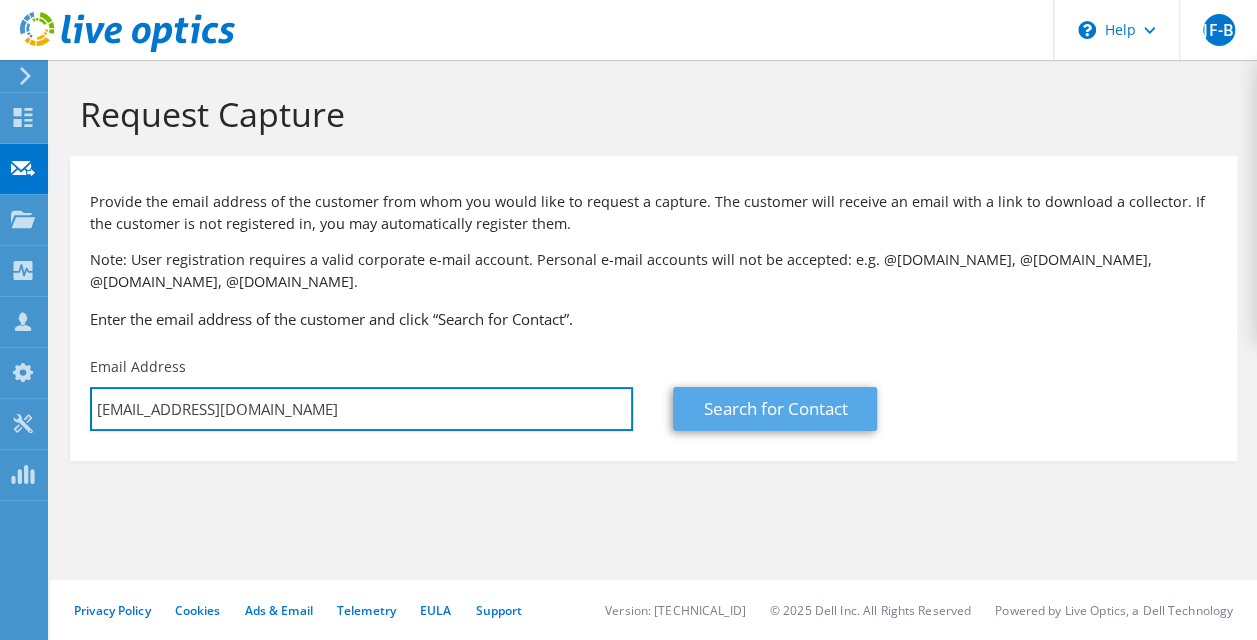 type on "[EMAIL_ADDRESS][DOMAIN_NAME]" 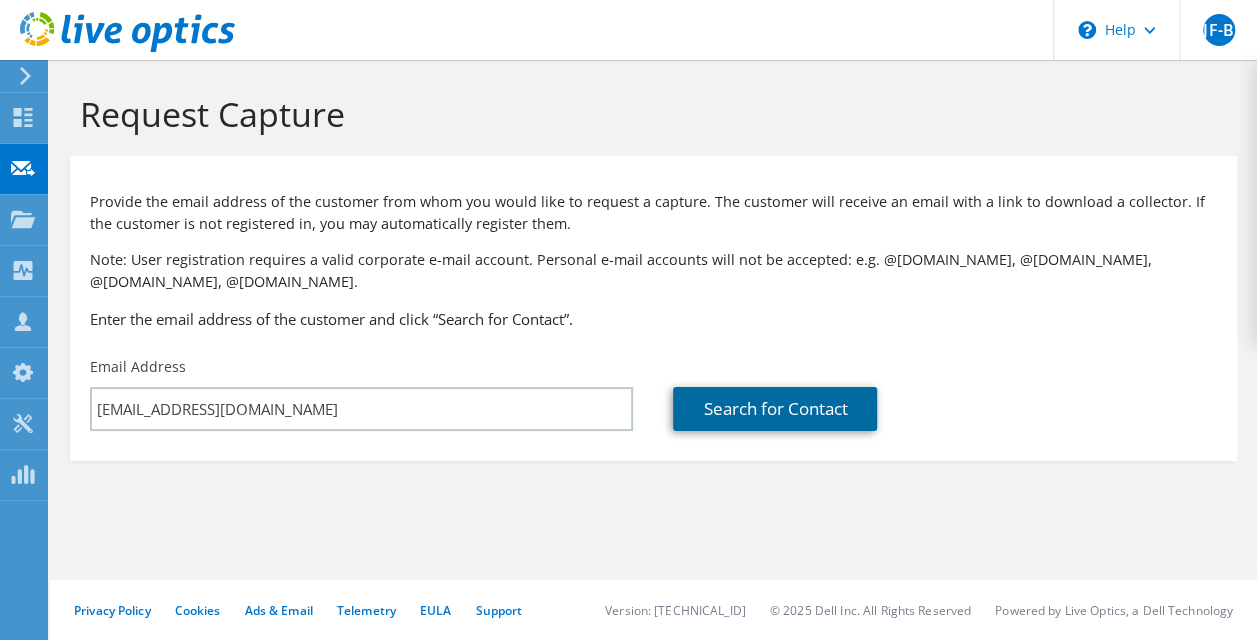 click on "Search for Contact" at bounding box center [775, 409] 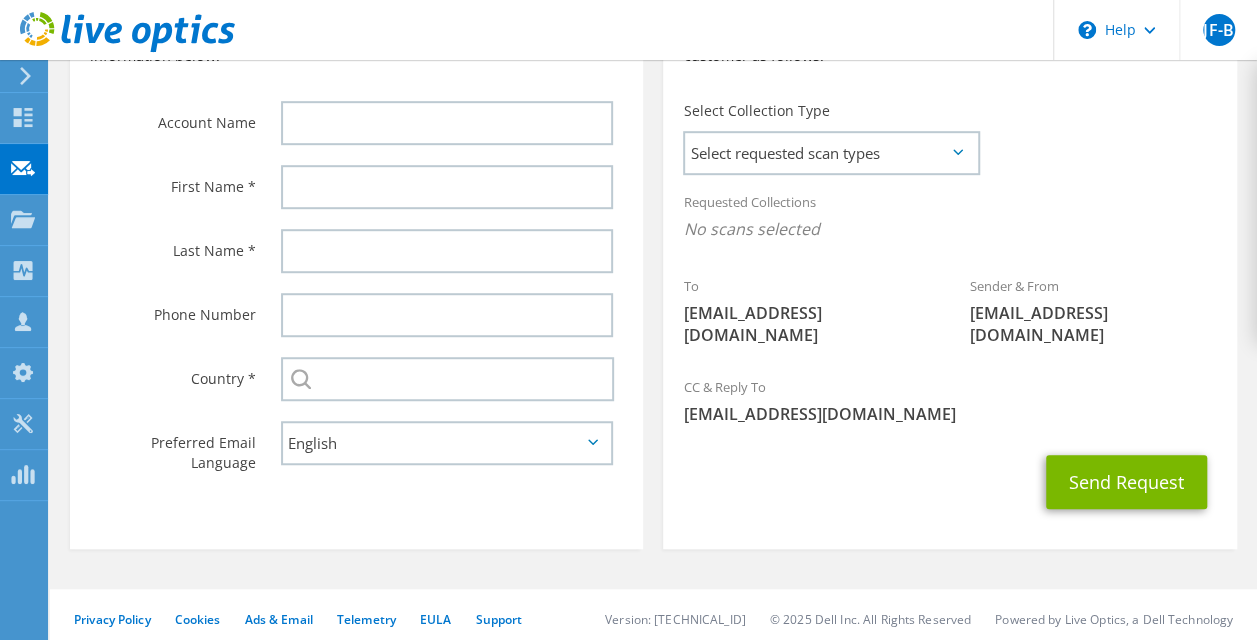 scroll, scrollTop: 534, scrollLeft: 0, axis: vertical 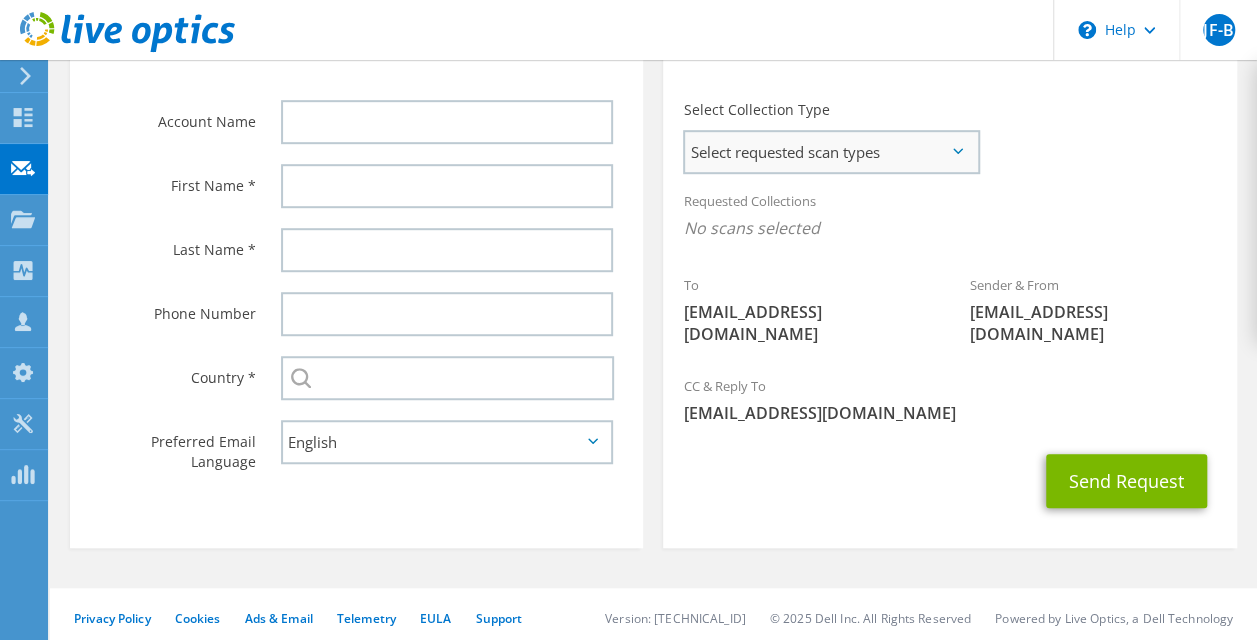 click on "Select requested scan types" at bounding box center (831, 152) 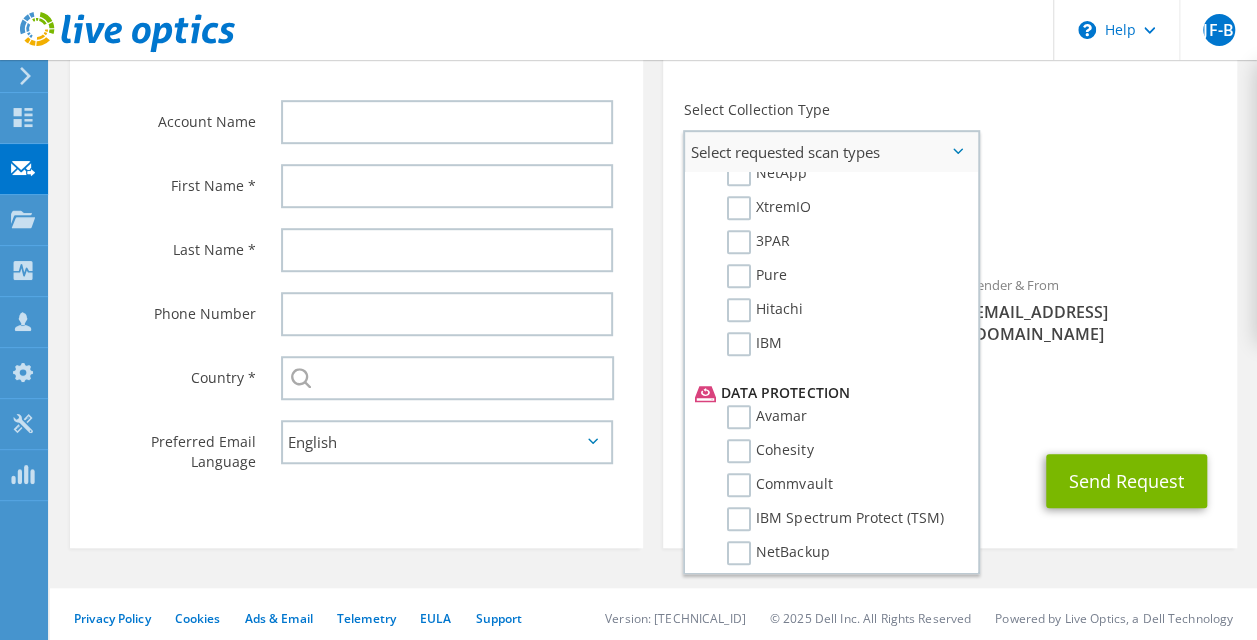 scroll, scrollTop: 951, scrollLeft: 0, axis: vertical 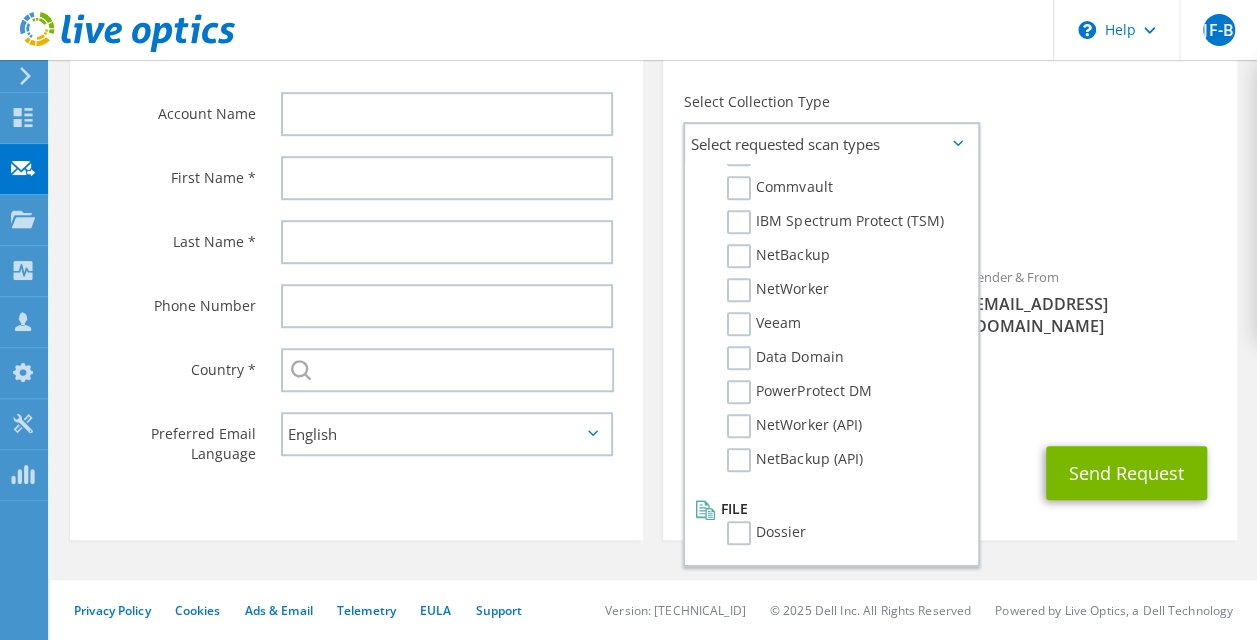 click on "Requested Collections
No scans selected" at bounding box center [949, 209] 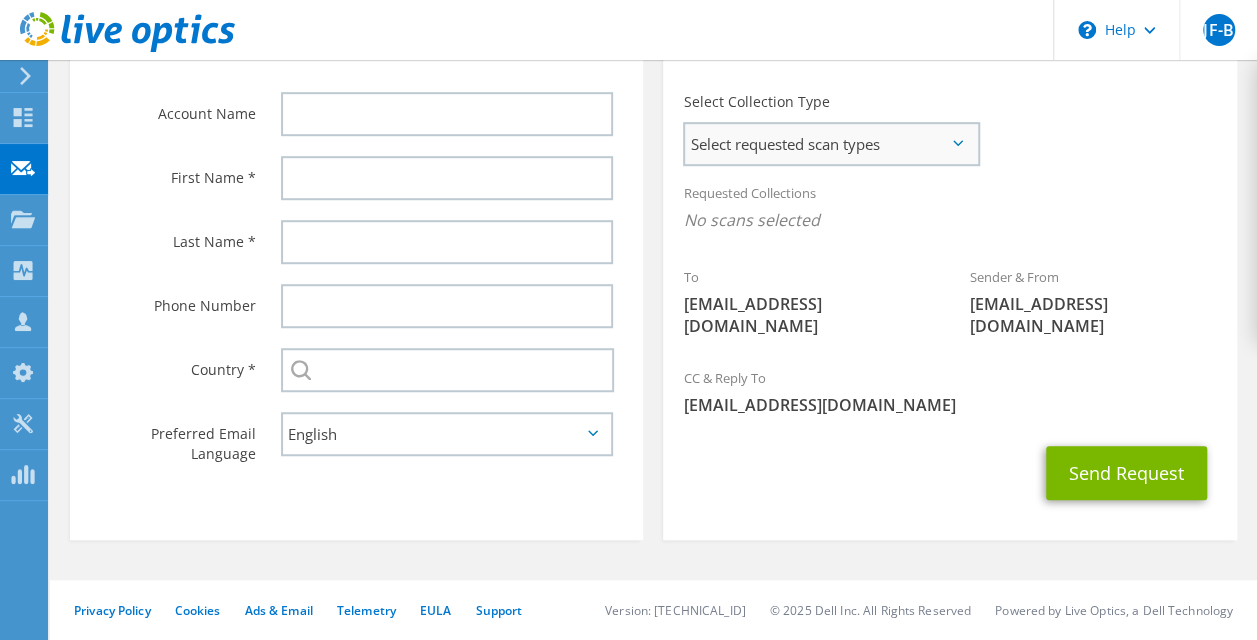 click on "Select requested scan types" at bounding box center [831, 144] 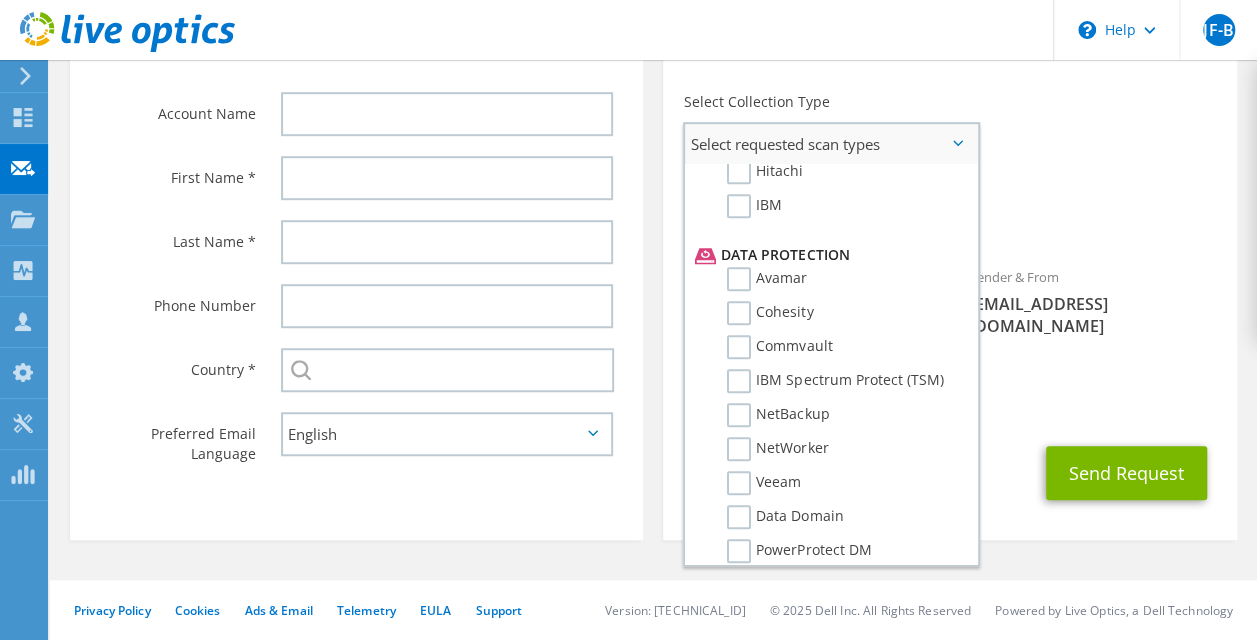 scroll, scrollTop: 951, scrollLeft: 0, axis: vertical 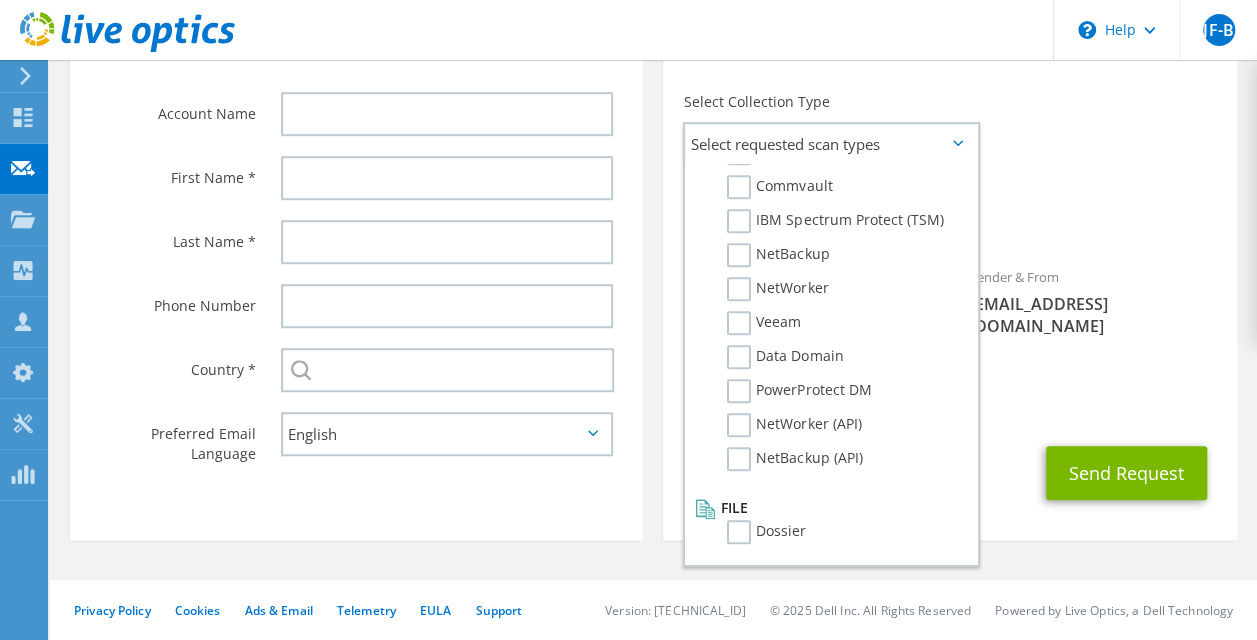click on "No scans selected" at bounding box center [949, 220] 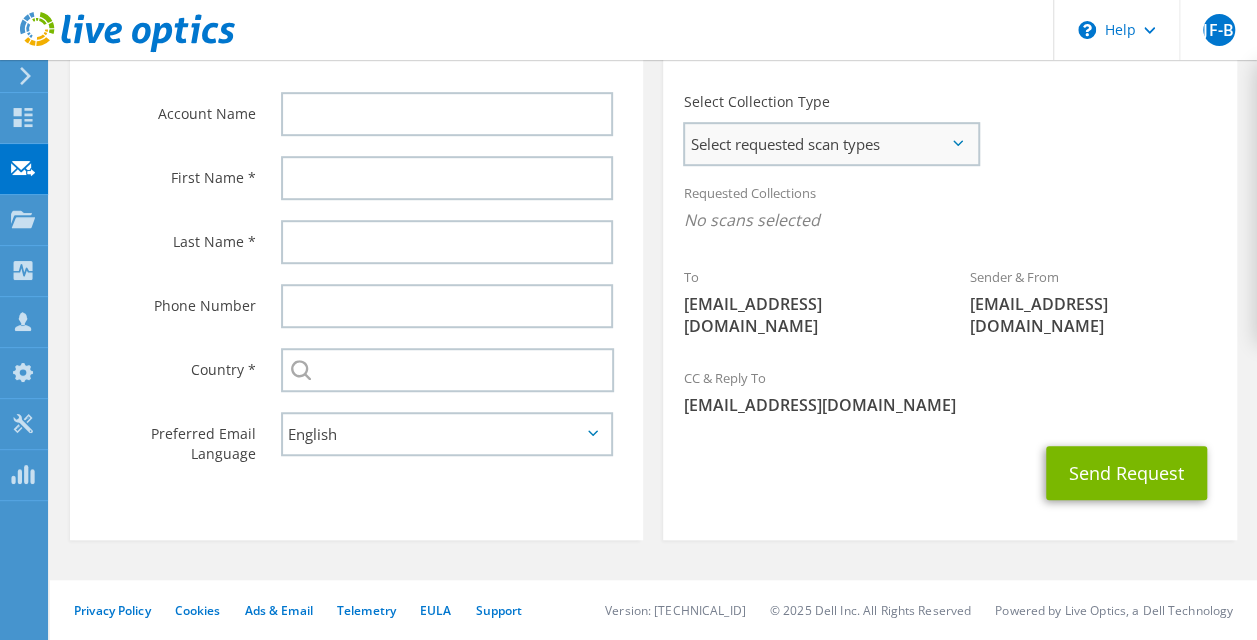 click on "Select requested scan types" at bounding box center (831, 144) 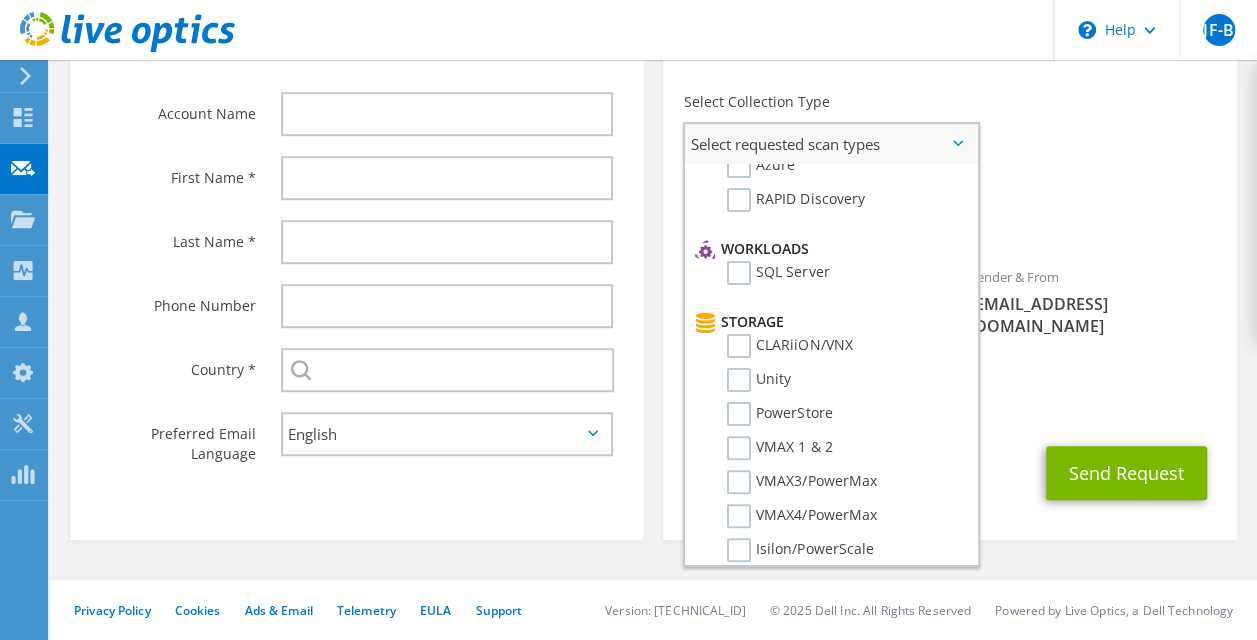scroll, scrollTop: 0, scrollLeft: 0, axis: both 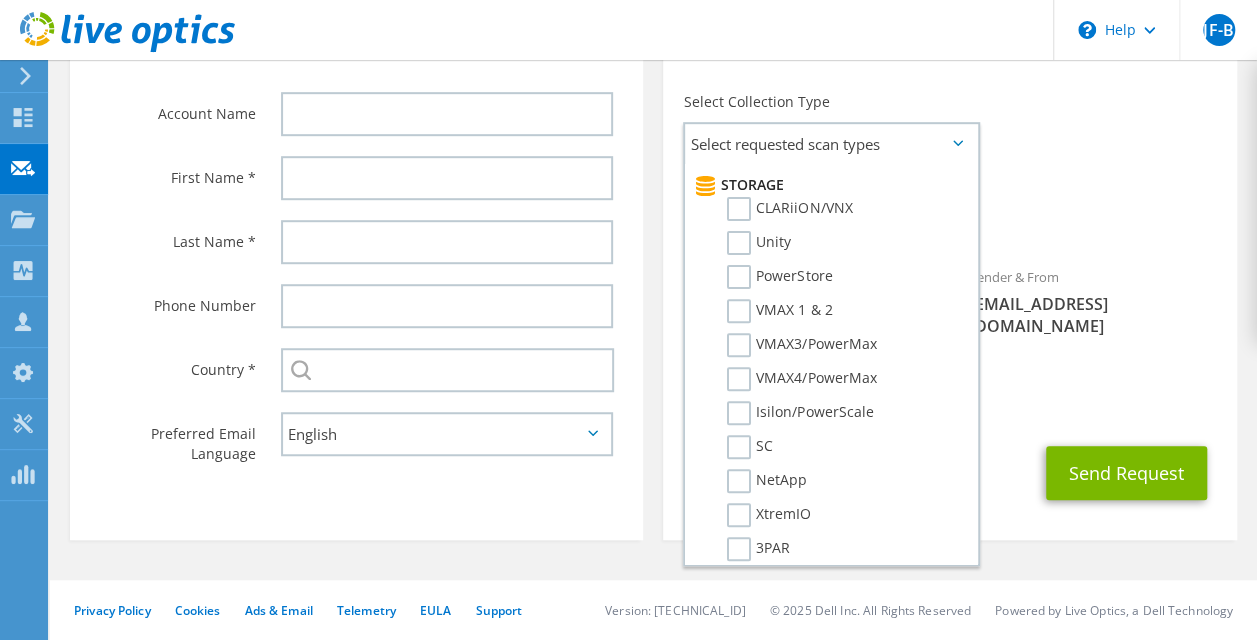 click on "No scans selected" at bounding box center (949, 220) 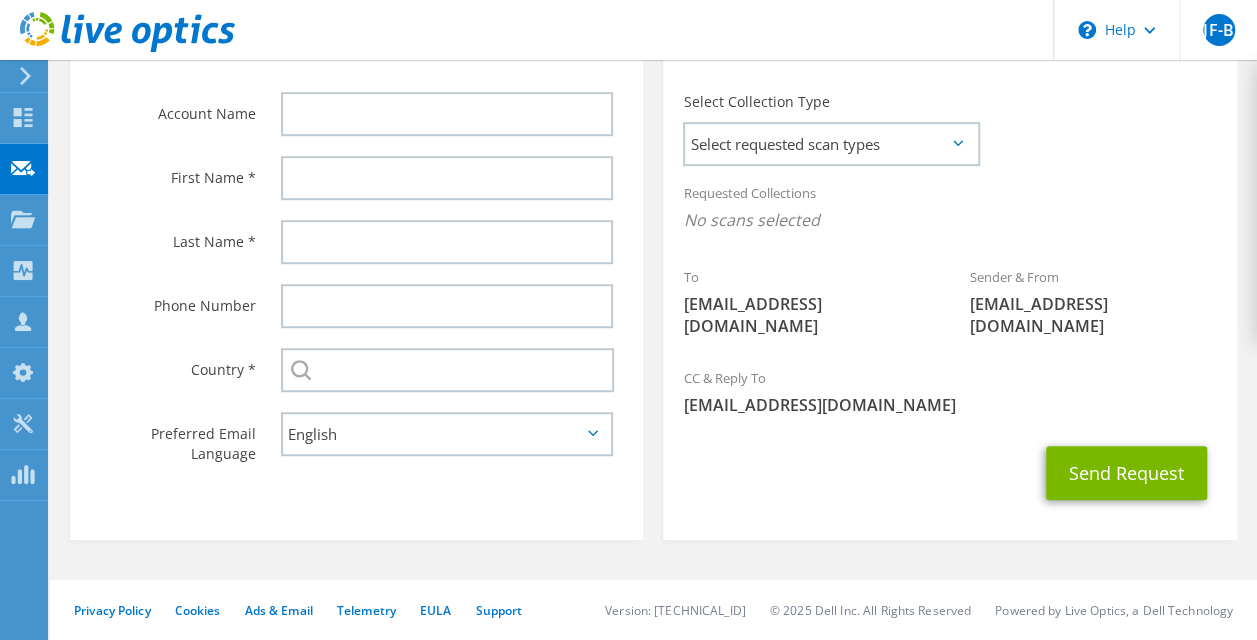 click on "Requested Collections
No scans selected" at bounding box center [949, 214] 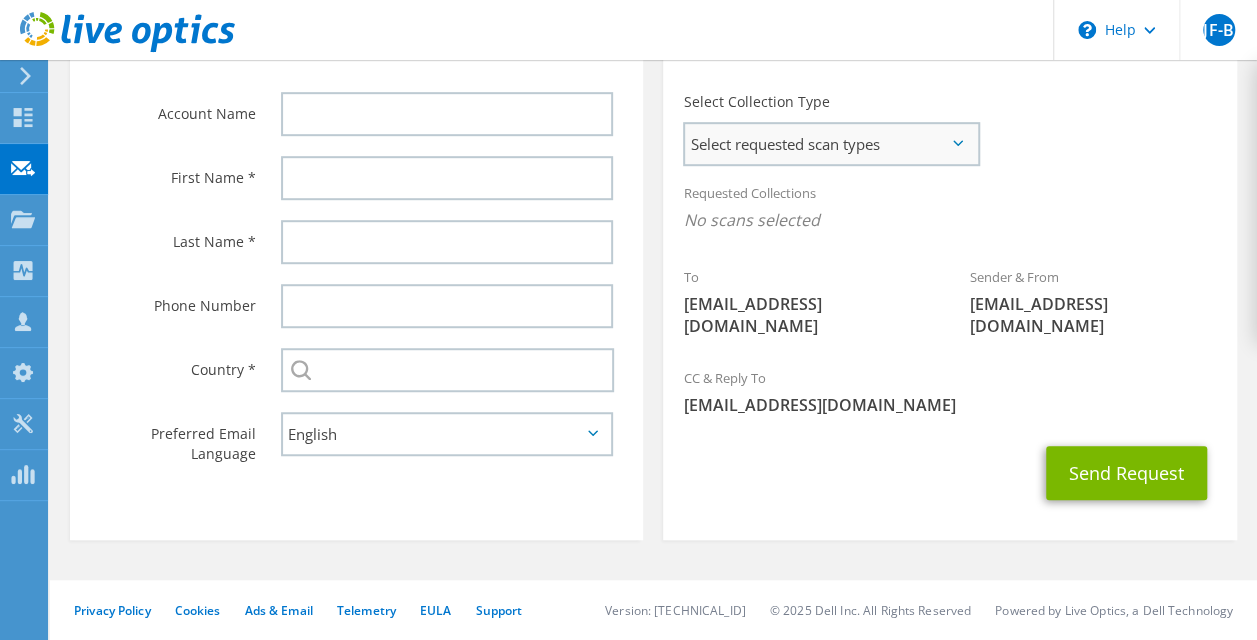 click on "Select requested scan types" at bounding box center [831, 144] 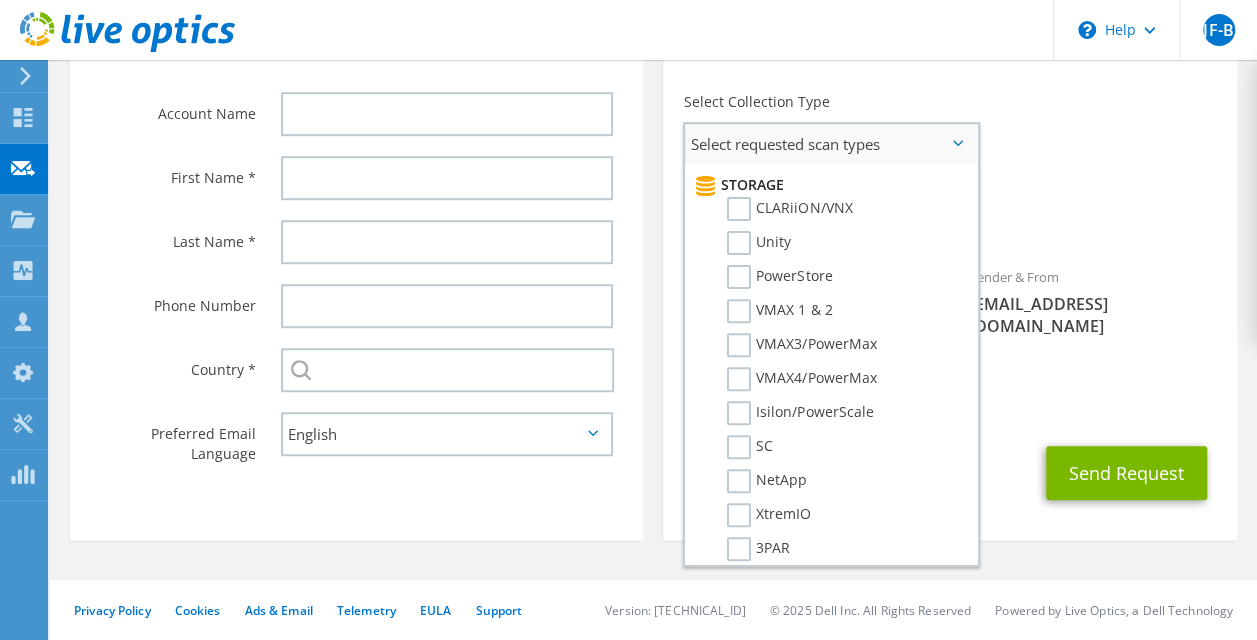 scroll, scrollTop: 0, scrollLeft: 0, axis: both 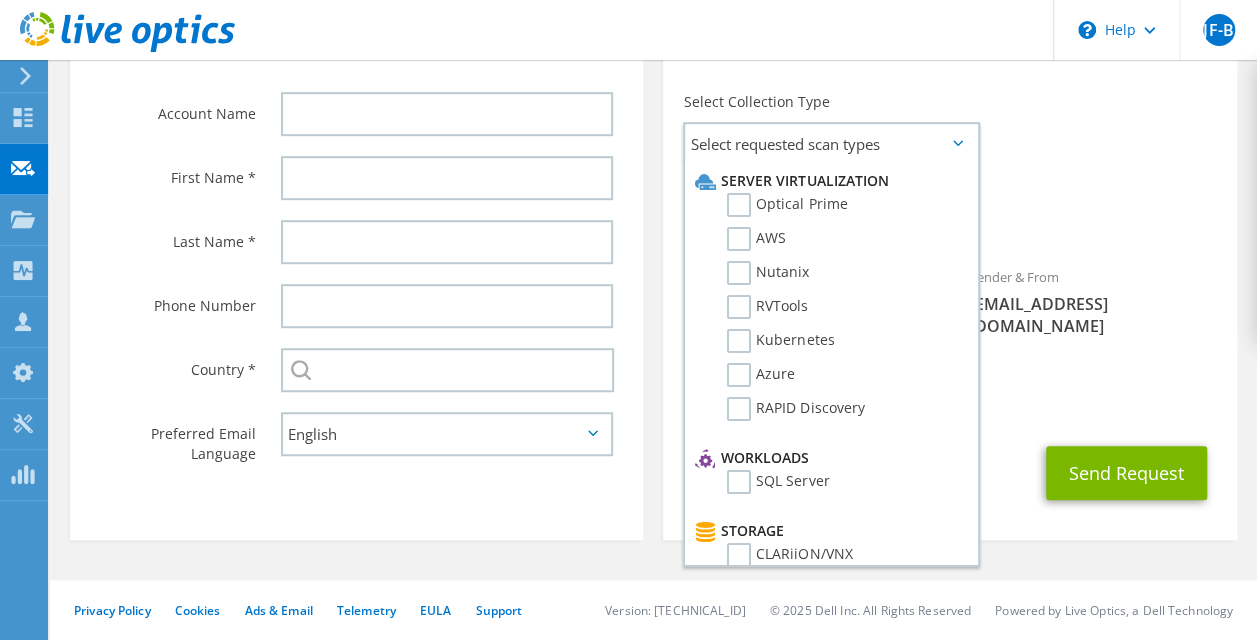 click on "Requested Collections
No scans selected" at bounding box center (949, 209) 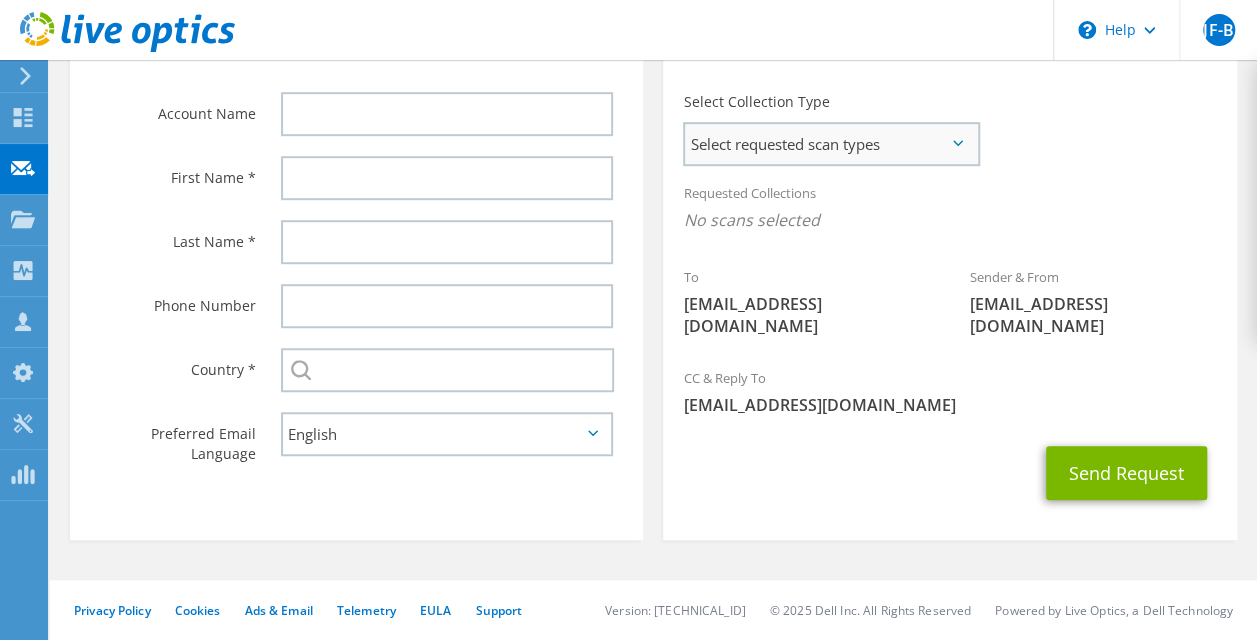click on "Select requested scan types" at bounding box center (831, 144) 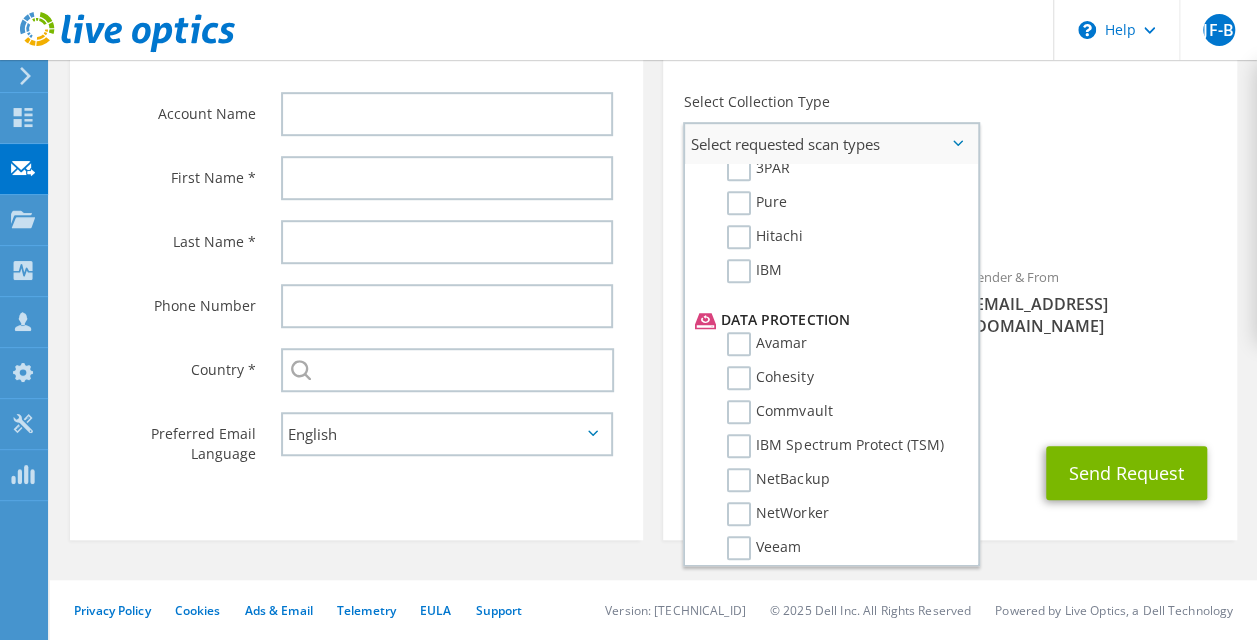 scroll, scrollTop: 719, scrollLeft: 0, axis: vertical 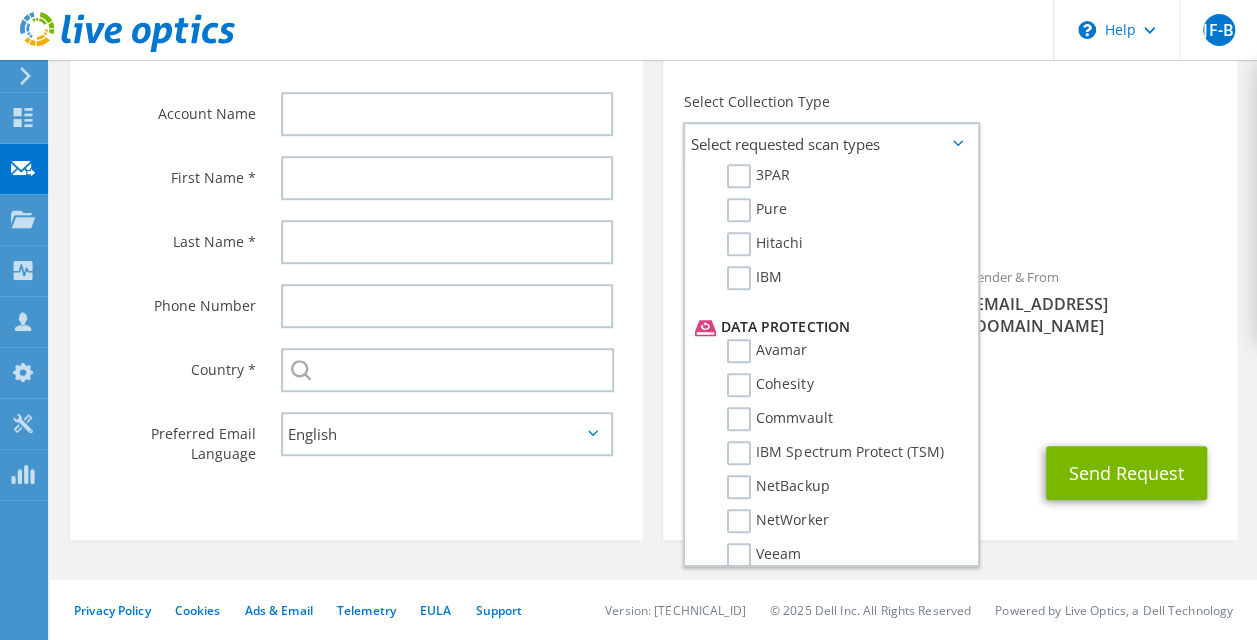 click on "Requested Collections
No scans selected" at bounding box center (949, 209) 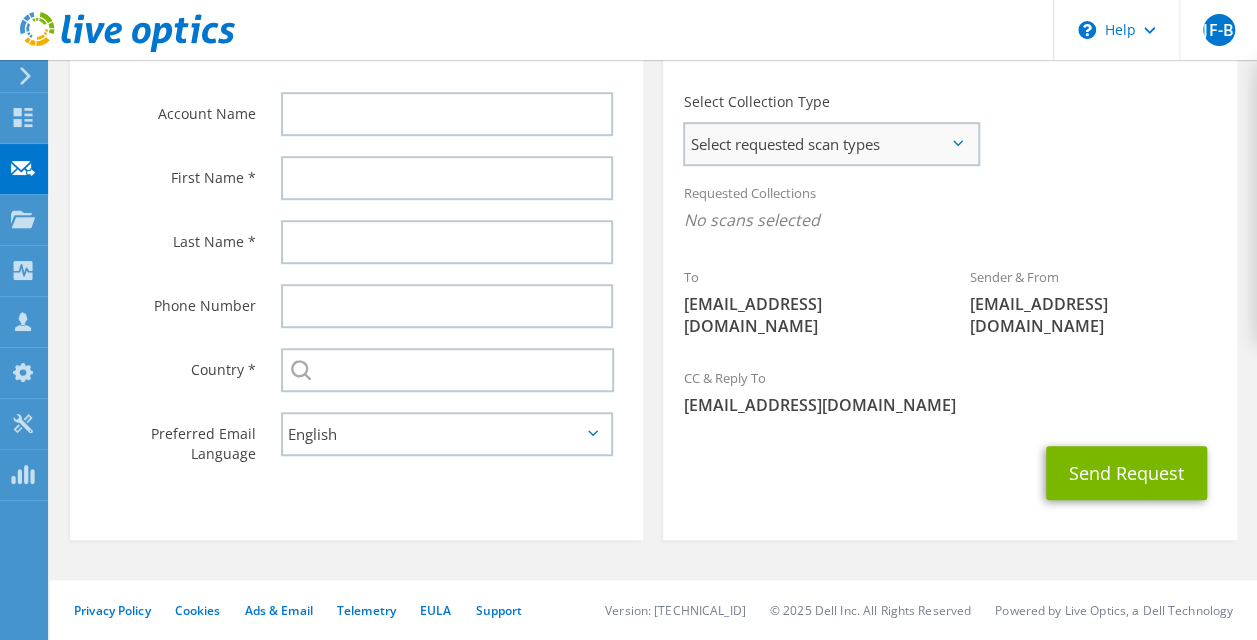 click on "Select requested scan types" at bounding box center [831, 144] 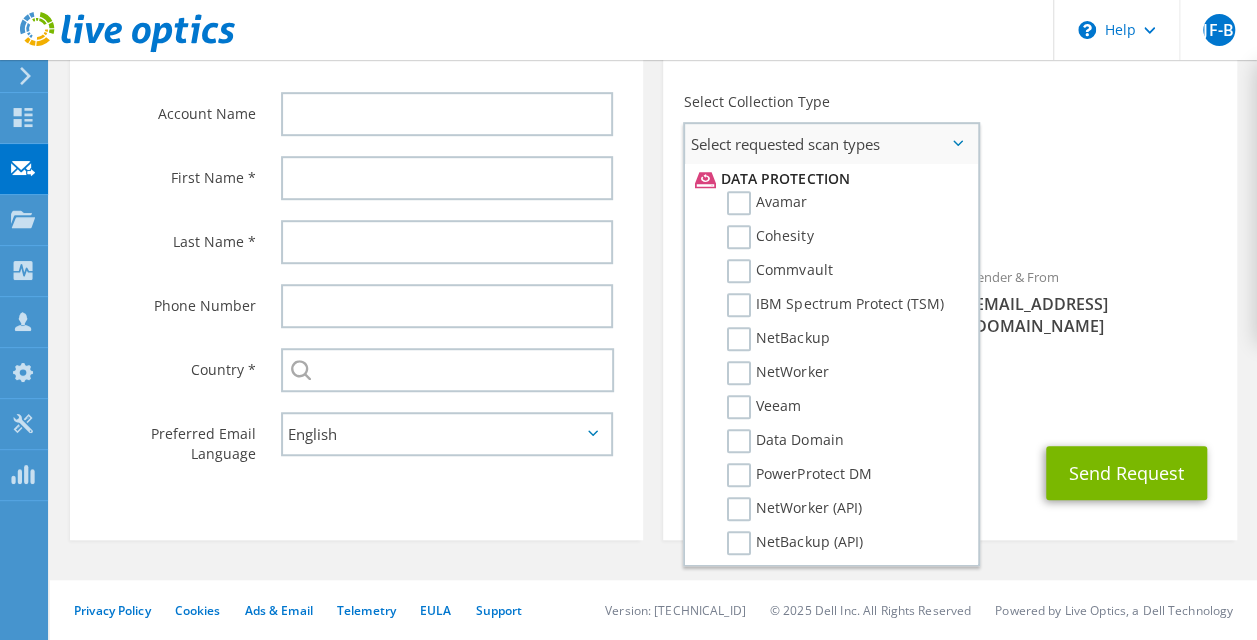 scroll, scrollTop: 951, scrollLeft: 0, axis: vertical 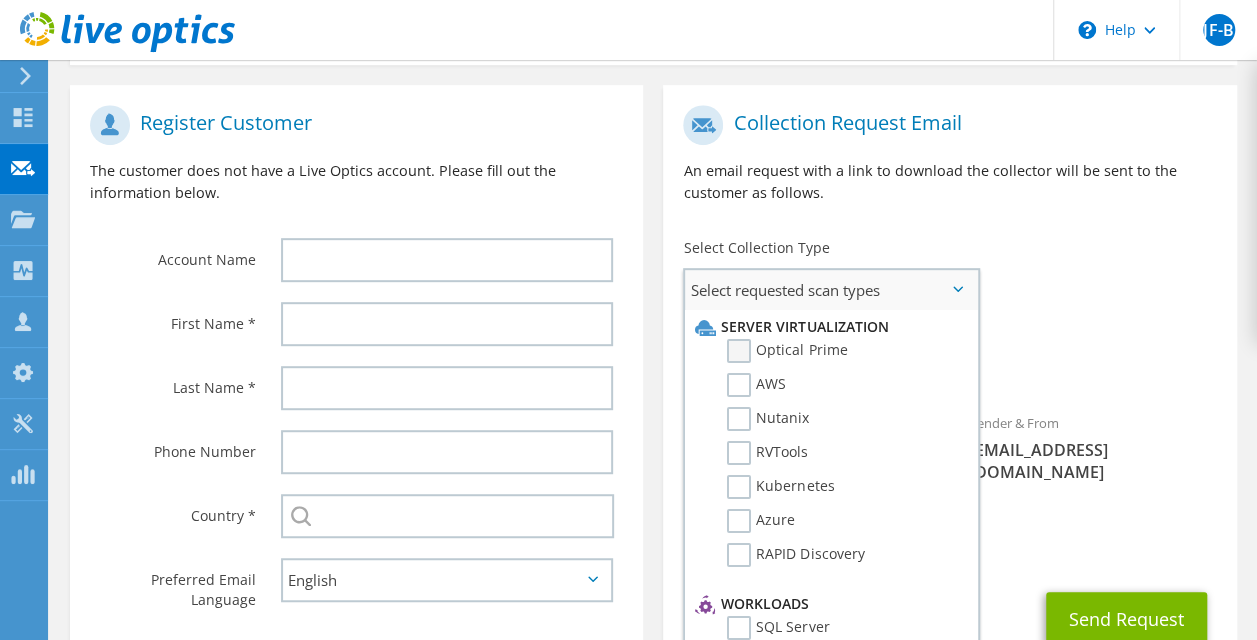 click on "Optical Prime" at bounding box center (787, 351) 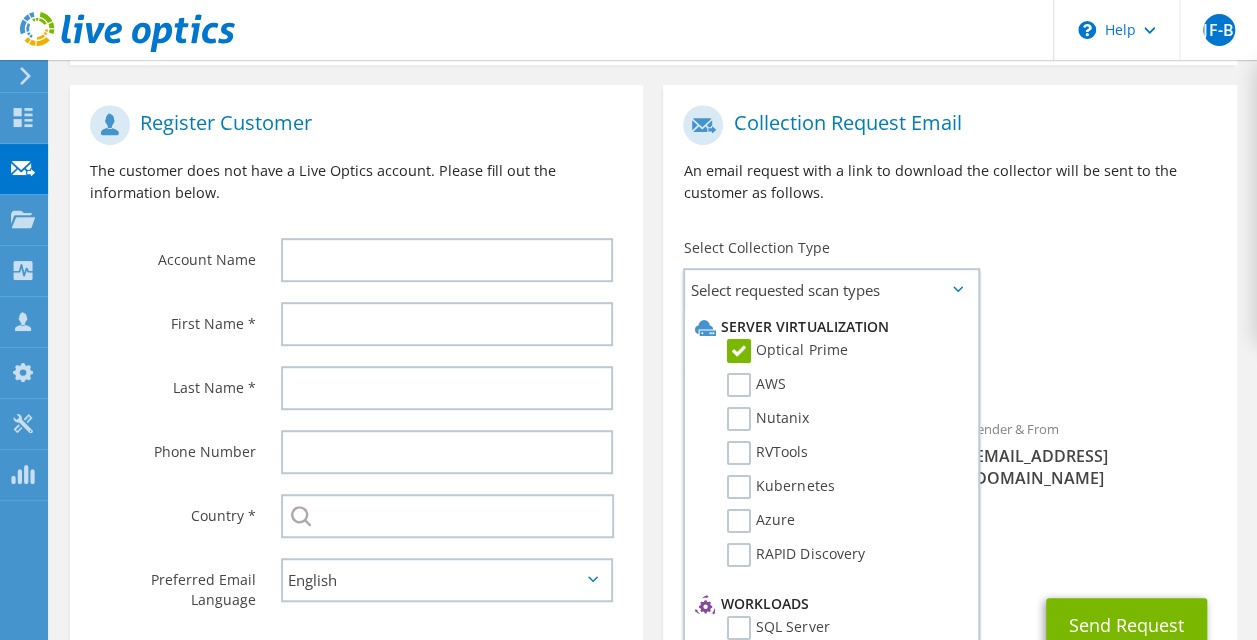click on "Collection Request Email
An email request with a link to download the collector will be sent to the customer as follows." at bounding box center (949, 161) 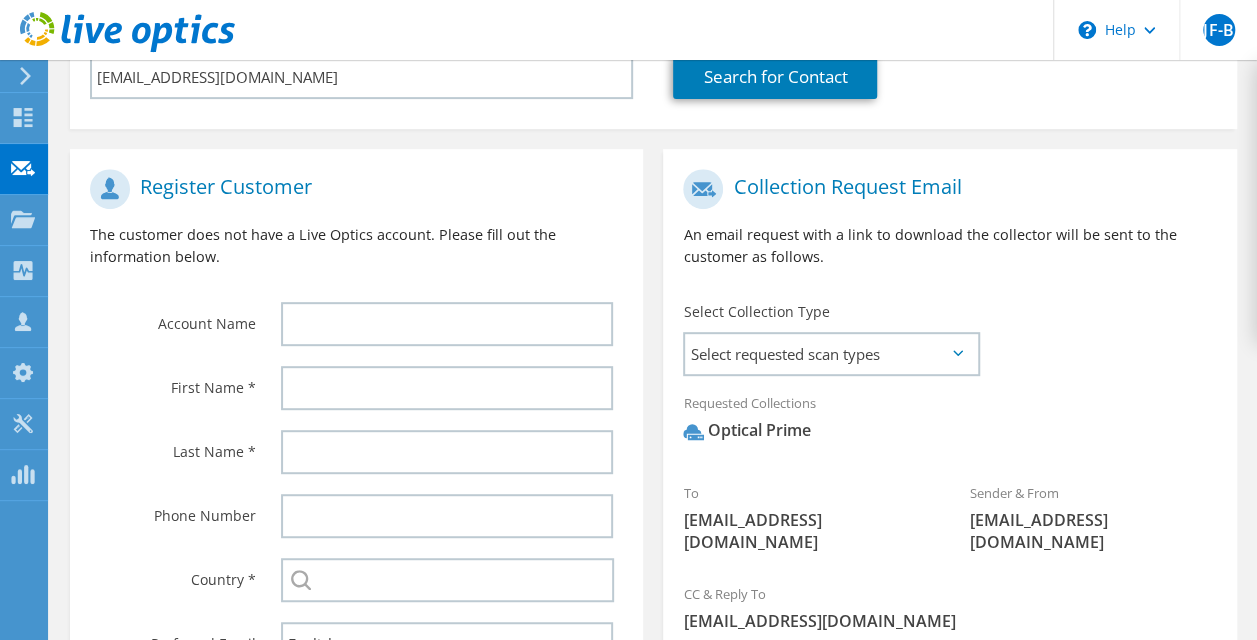 scroll, scrollTop: 331, scrollLeft: 0, axis: vertical 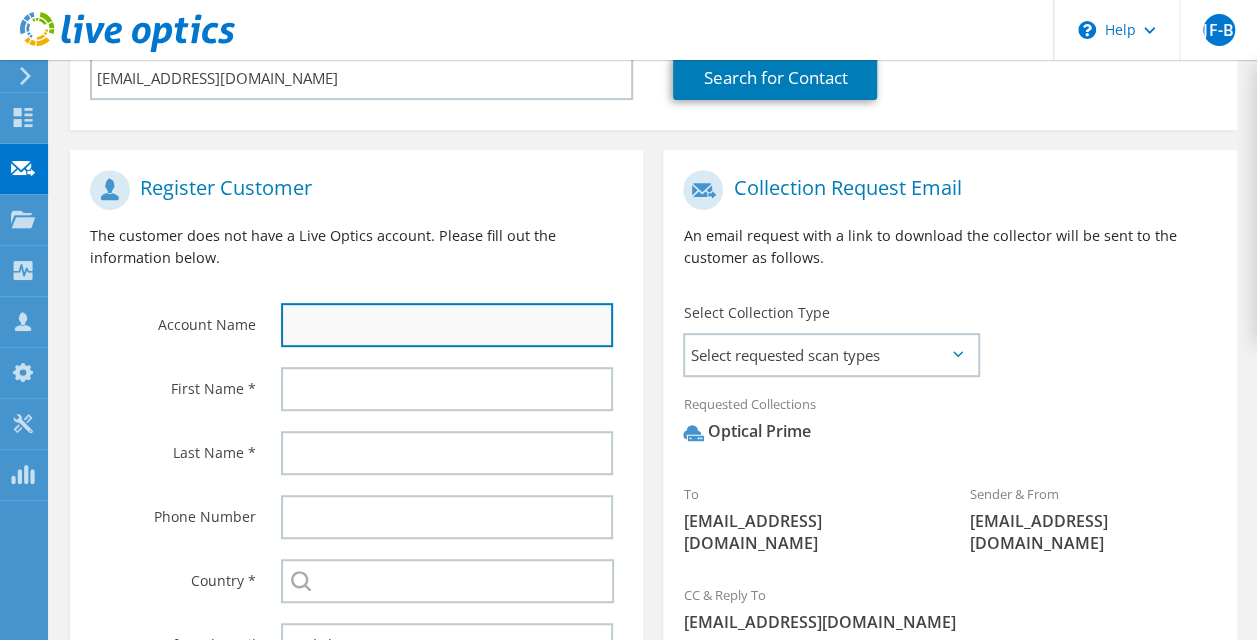 click at bounding box center [447, 325] 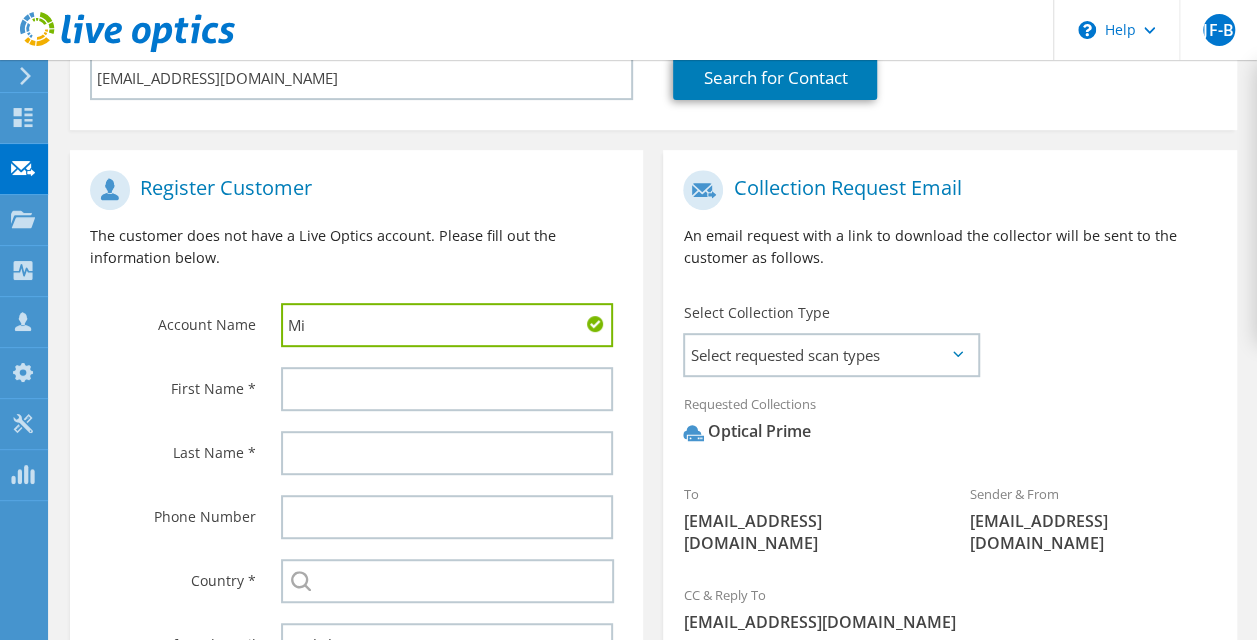 type on "M" 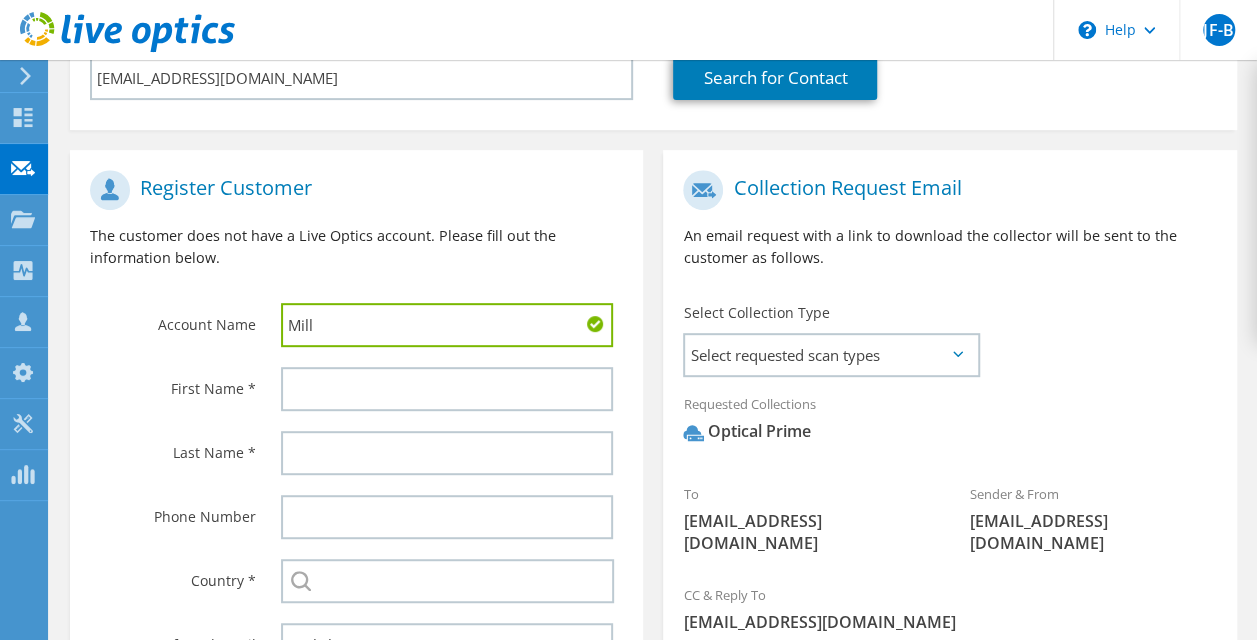 type on "Mill Academy" 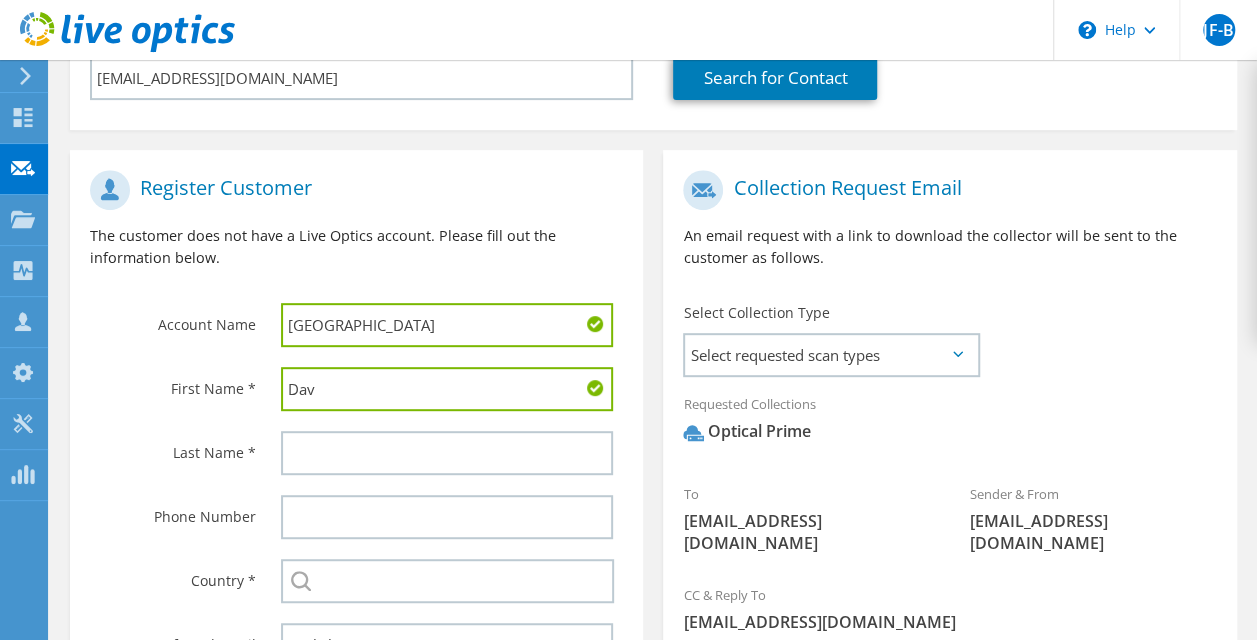 type on "David" 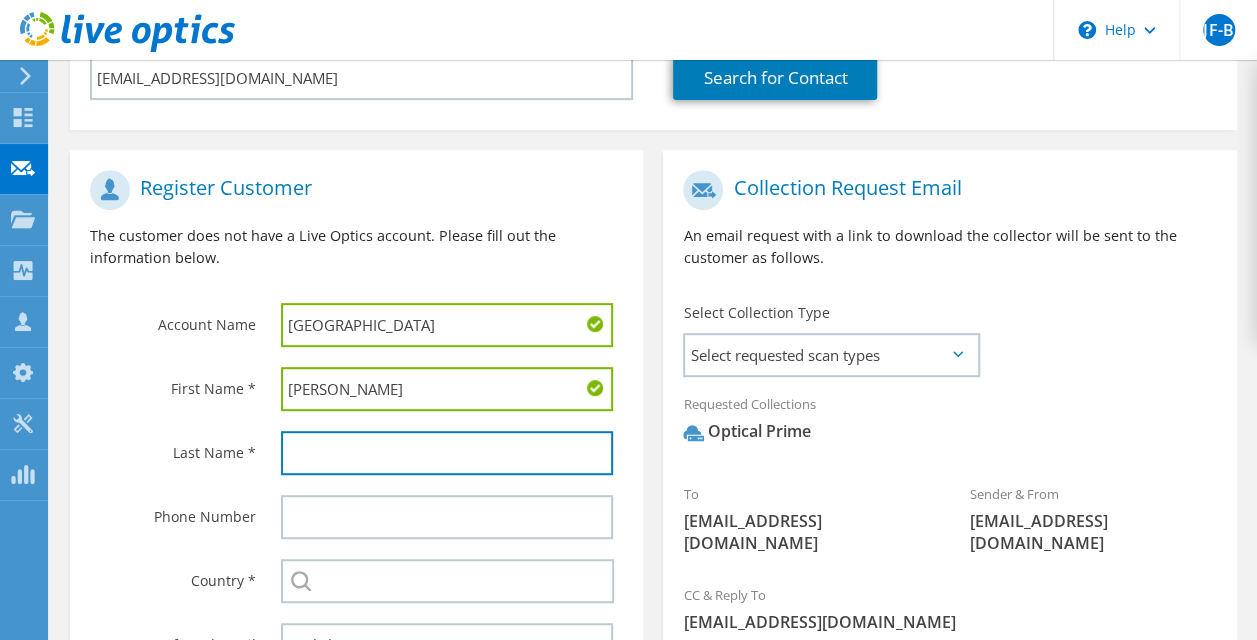 type on "Fuller" 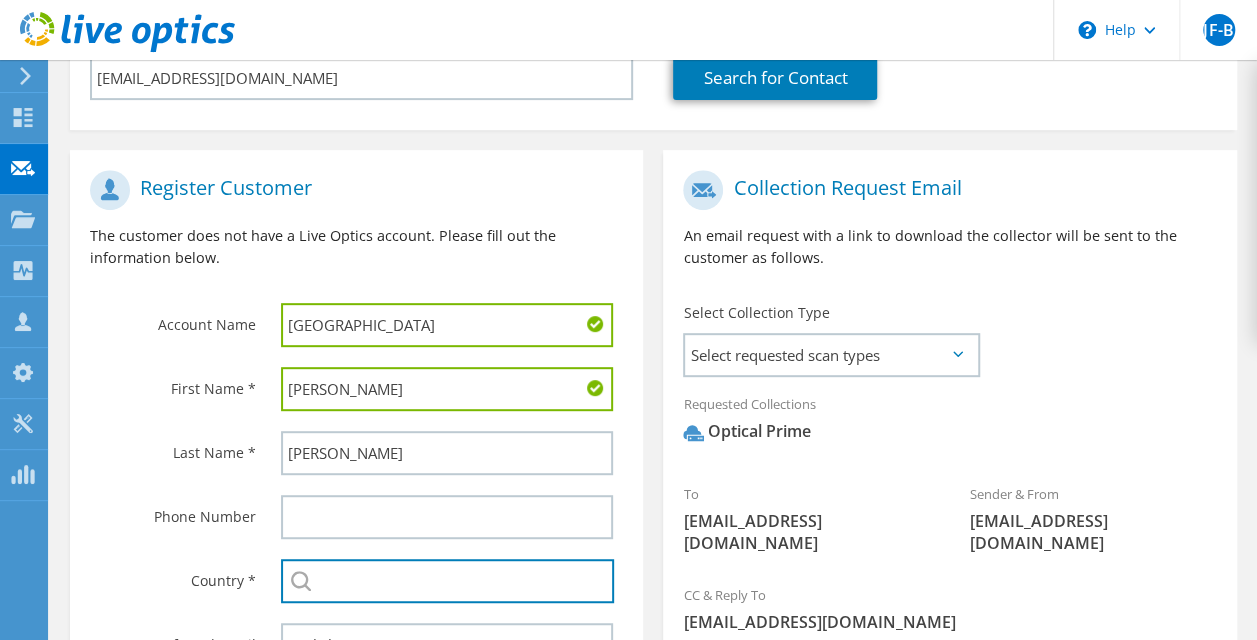type on "[GEOGRAPHIC_DATA]" 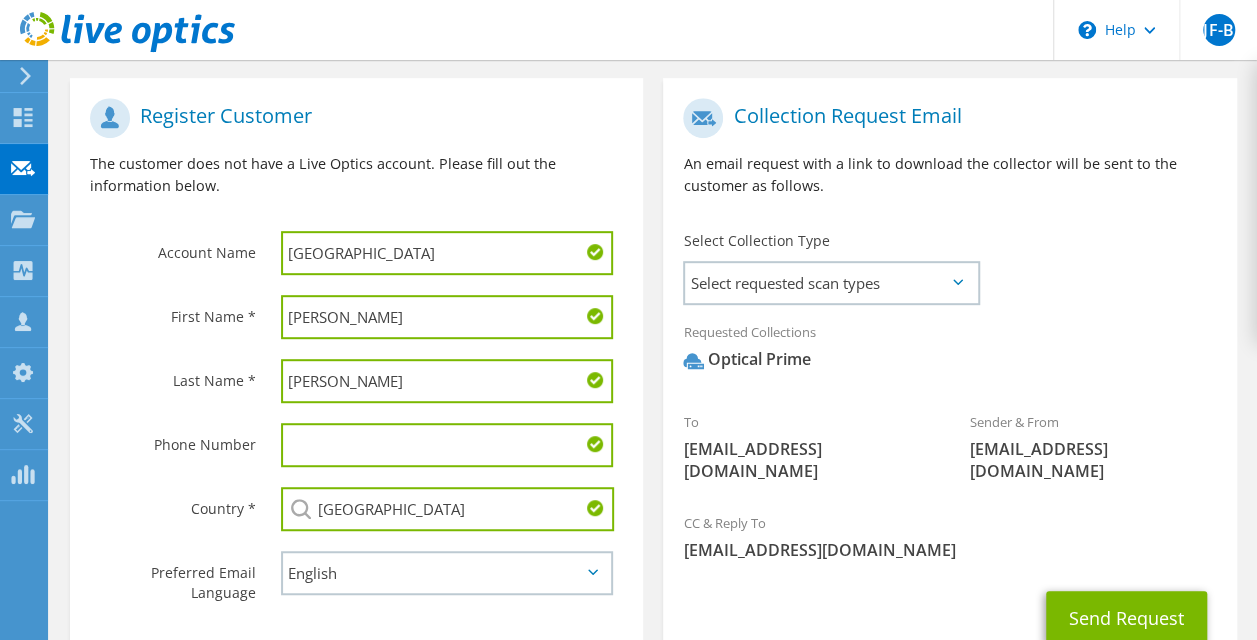 scroll, scrollTop: 390, scrollLeft: 0, axis: vertical 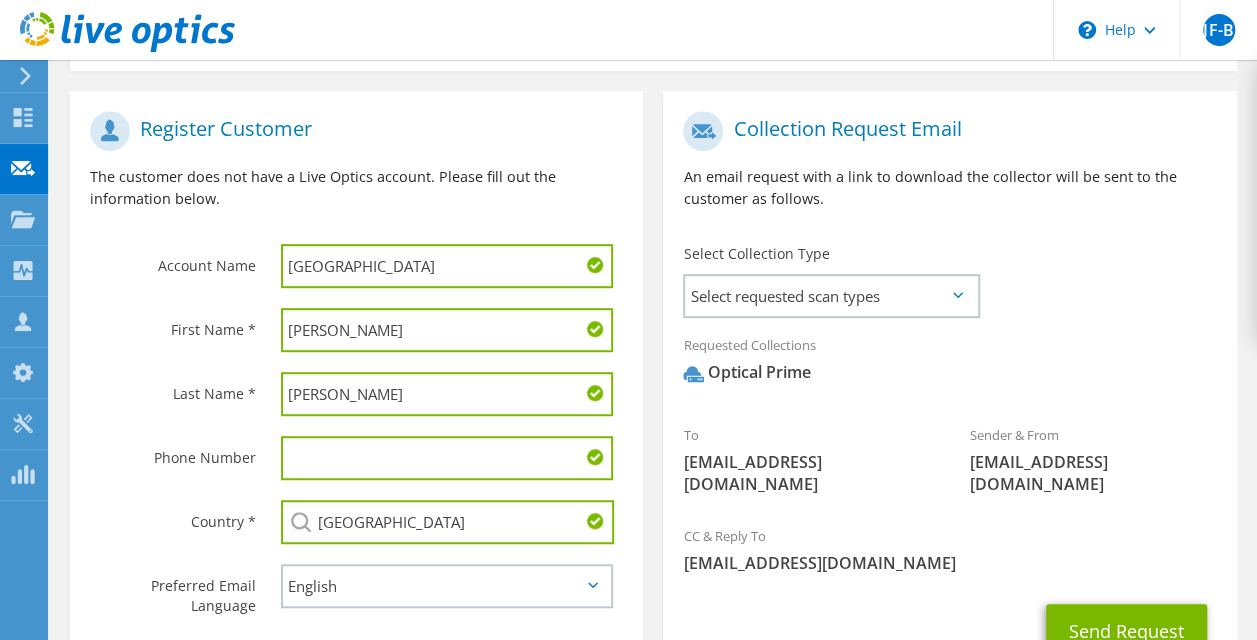 click on "Requested Collections
No scans selected
Optical Prime" at bounding box center [949, 364] 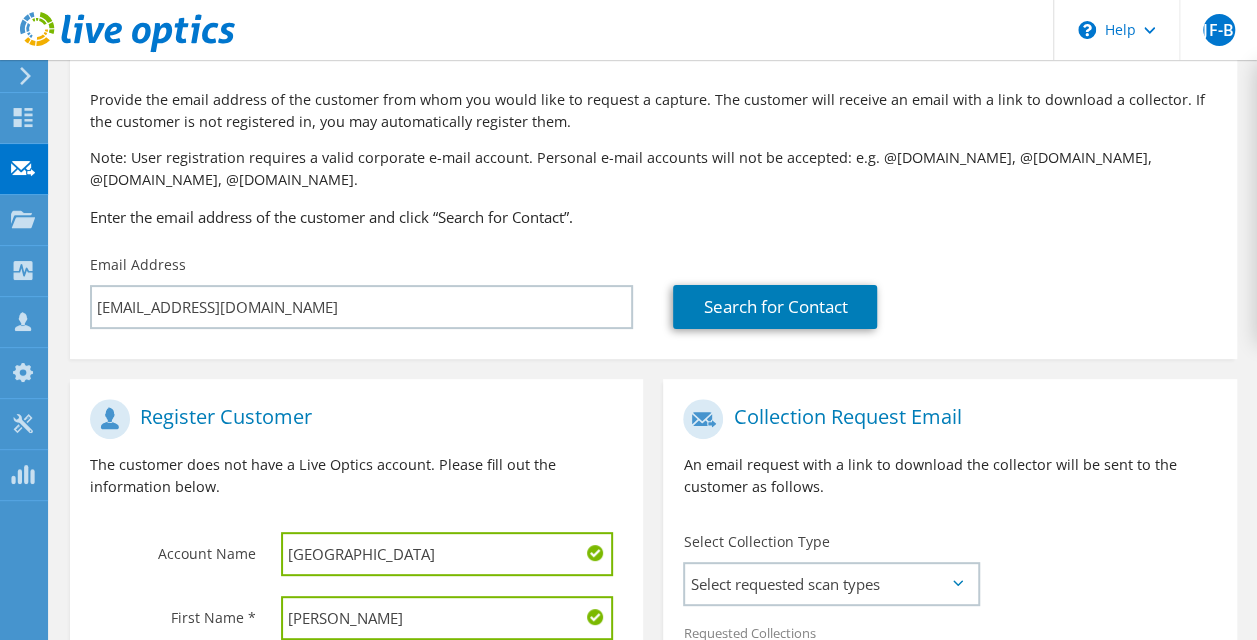 scroll, scrollTop: 99, scrollLeft: 0, axis: vertical 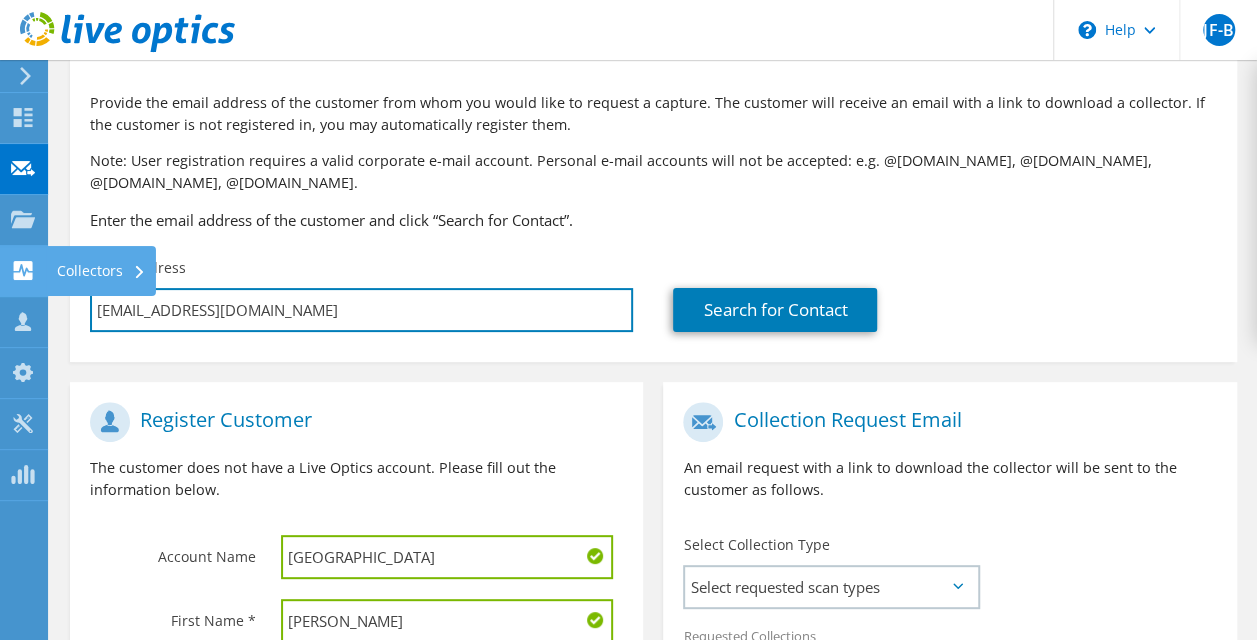 drag, startPoint x: 180, startPoint y: 311, endPoint x: 0, endPoint y: 286, distance: 181.72781 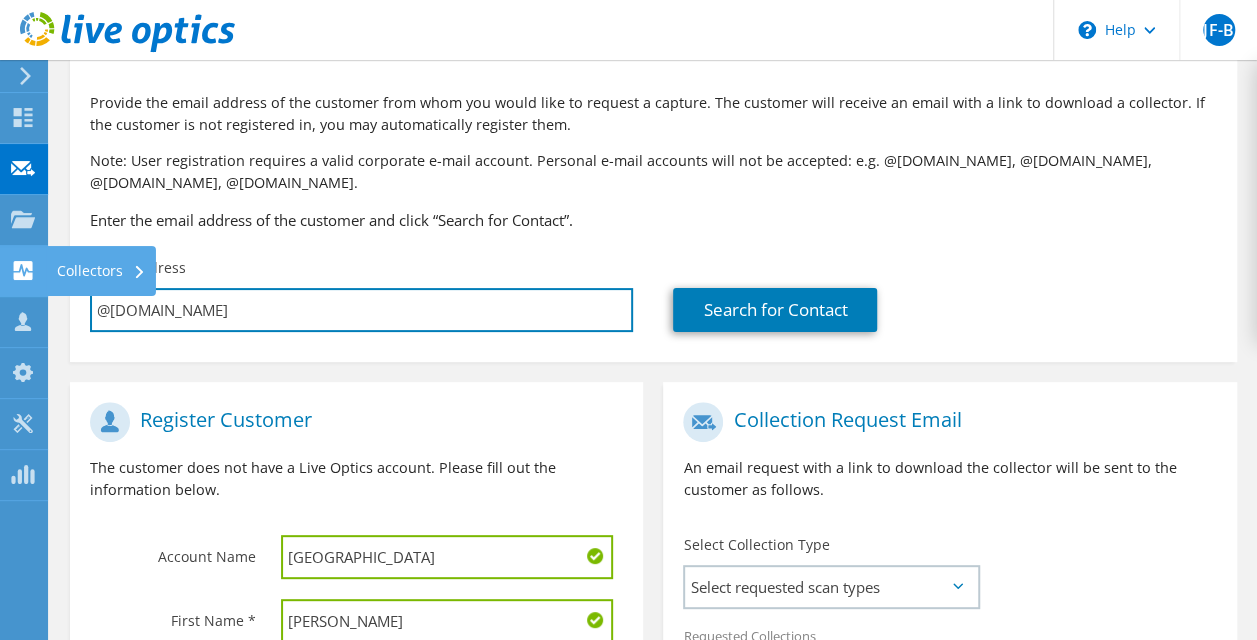 type 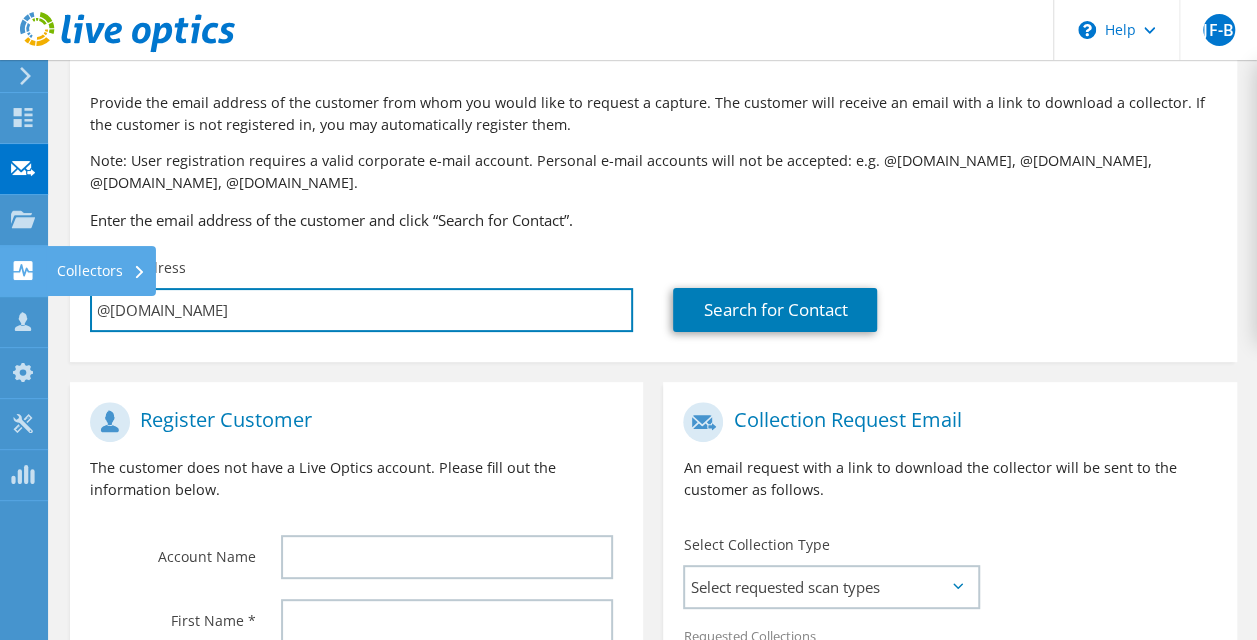 scroll, scrollTop: 0, scrollLeft: 0, axis: both 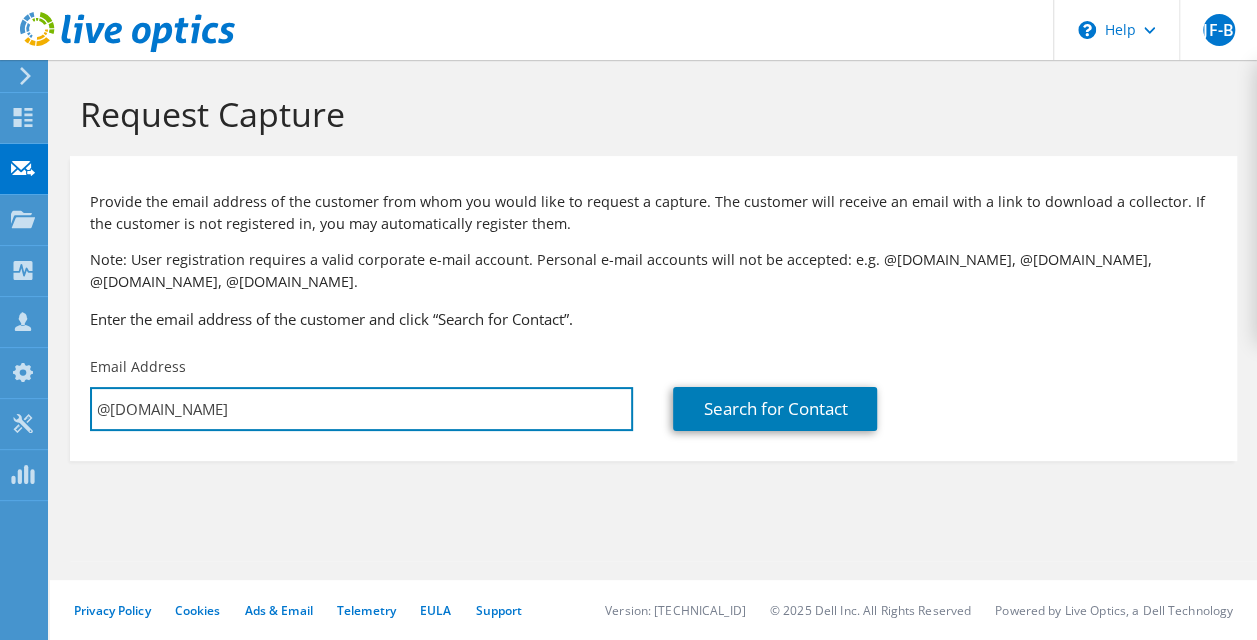 type on "@henrybox.oxon.sch.uk" 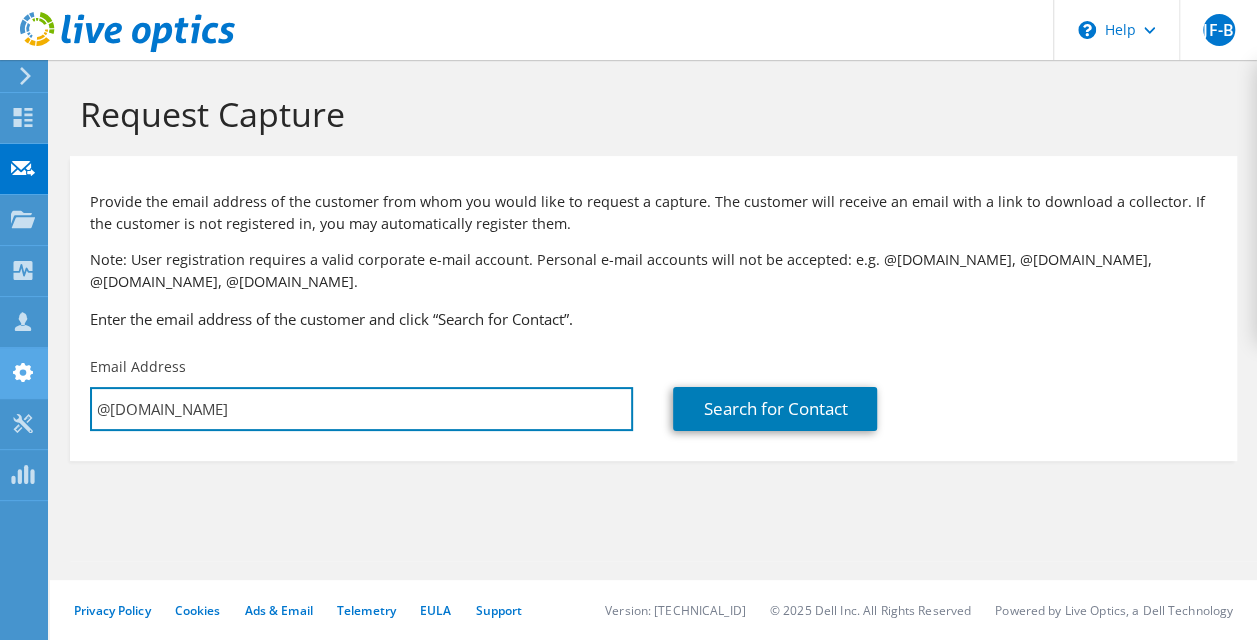drag, startPoint x: 206, startPoint y: 403, endPoint x: 0, endPoint y: 370, distance: 208.62646 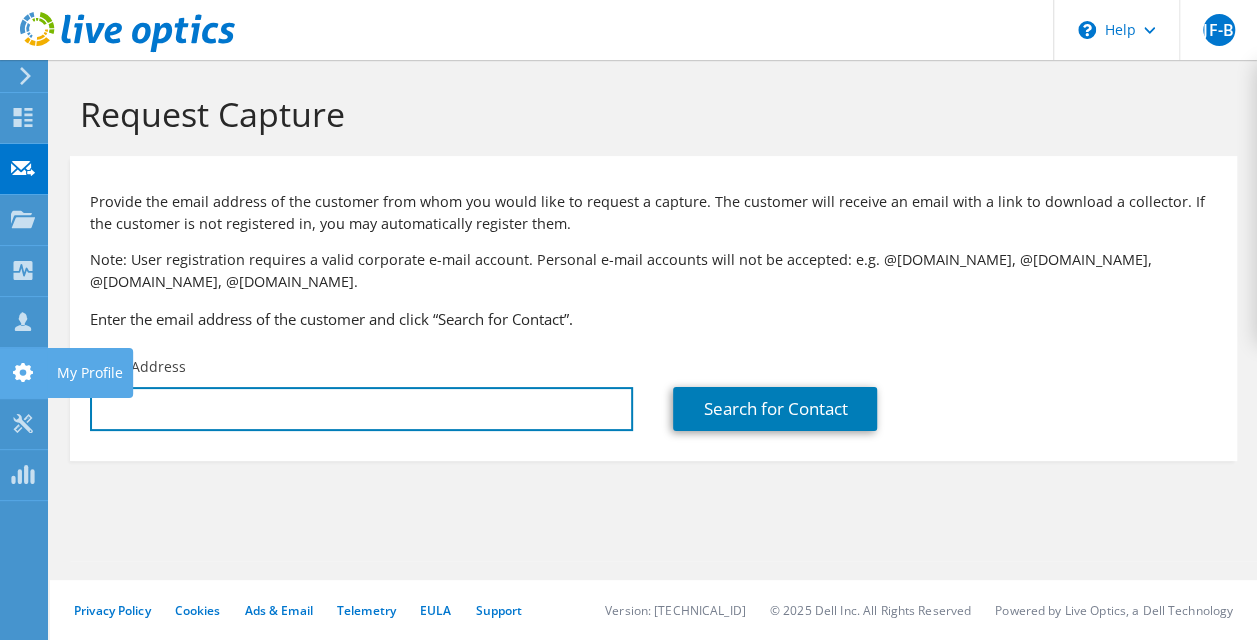 paste on ""Dfuller@henrybox.oxon.sch.uk" <dfuller@henrybox.oxon.sch.uk>" 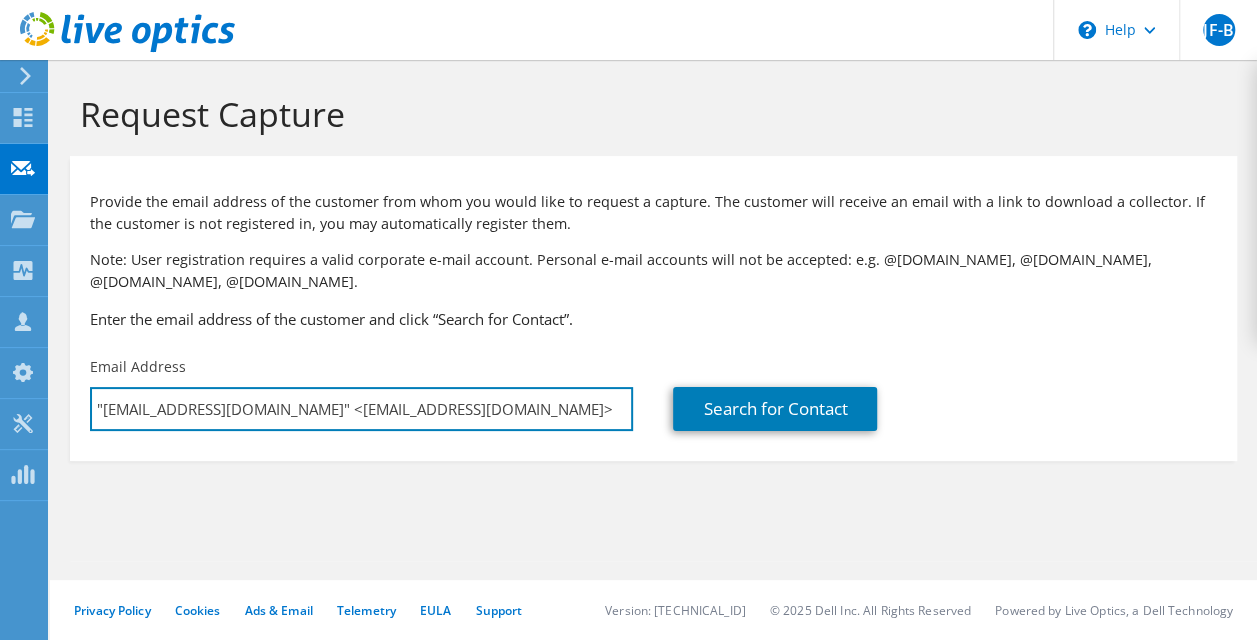 drag, startPoint x: 317, startPoint y: 406, endPoint x: 586, endPoint y: 462, distance: 274.76718 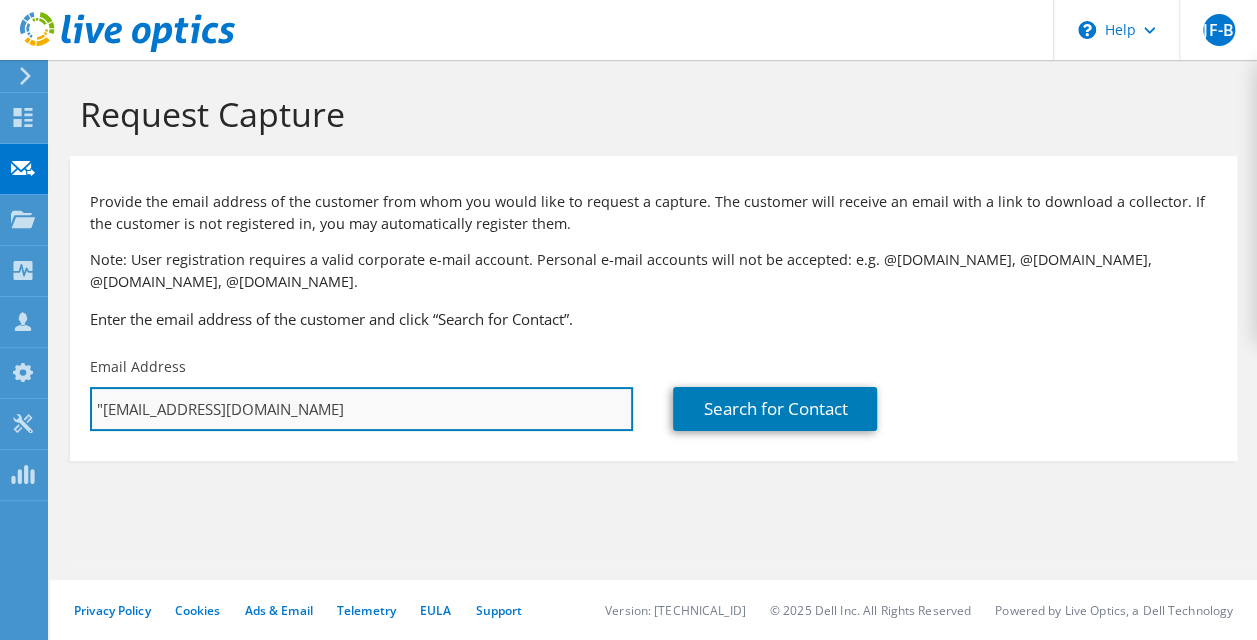 click on ""Dfuller@henrybox.oxon.sch.uk" at bounding box center (361, 409) 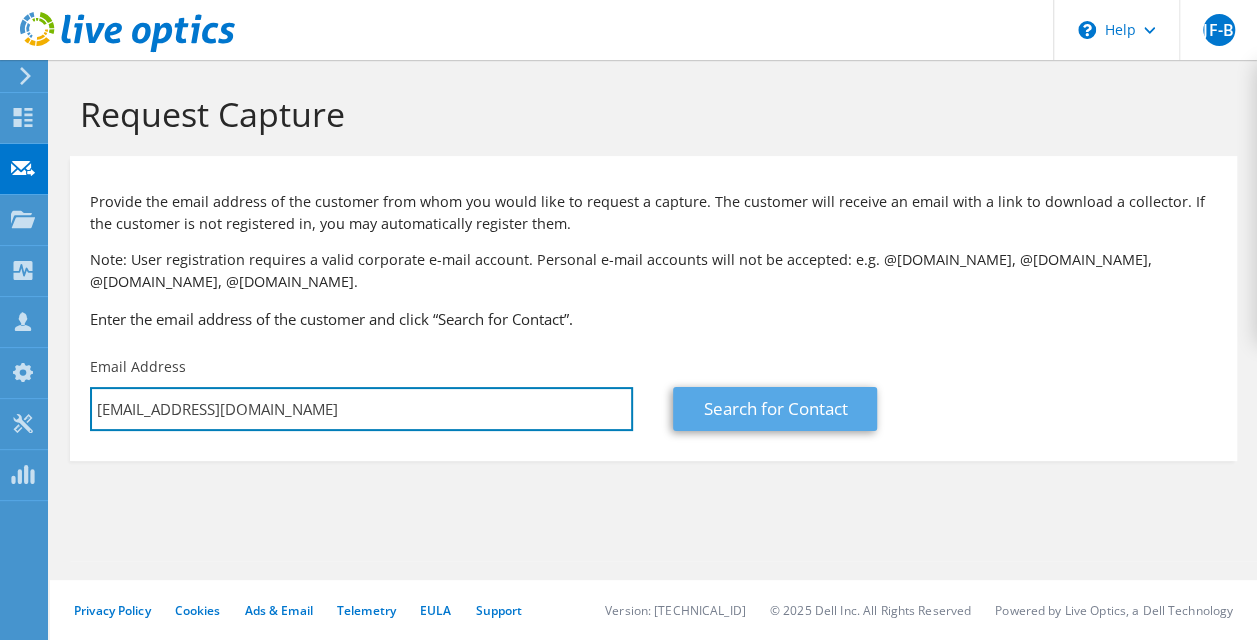 type on "Dfuller@henrybox.oxon.sch.uk" 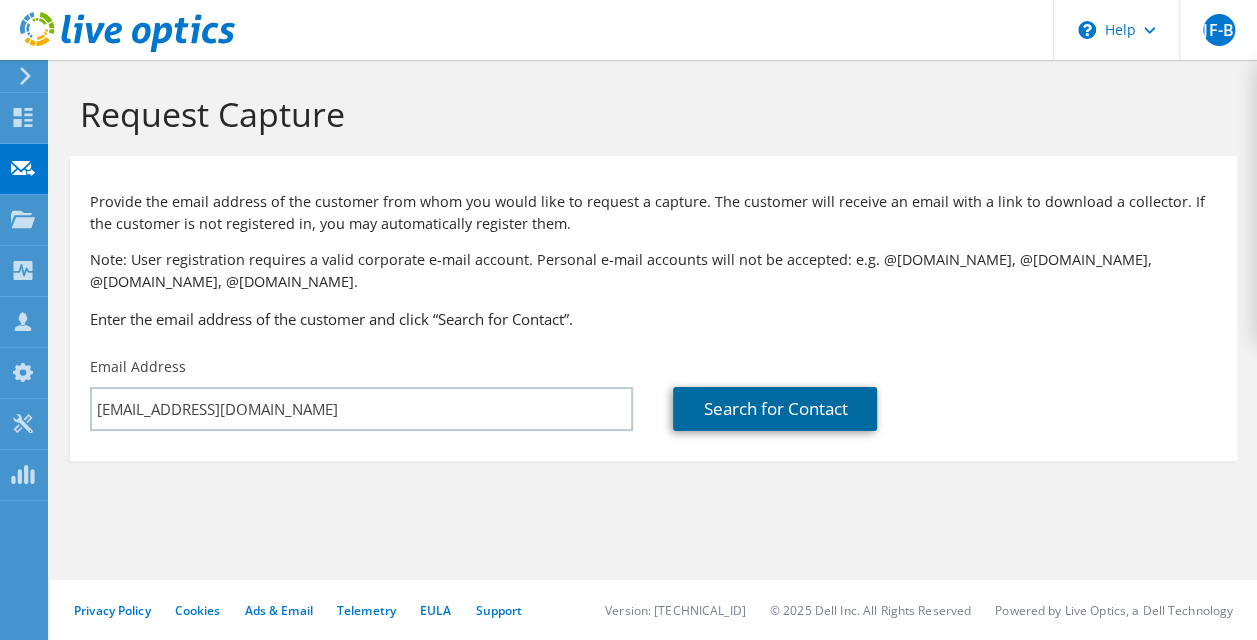 click on "Search for Contact" at bounding box center [775, 409] 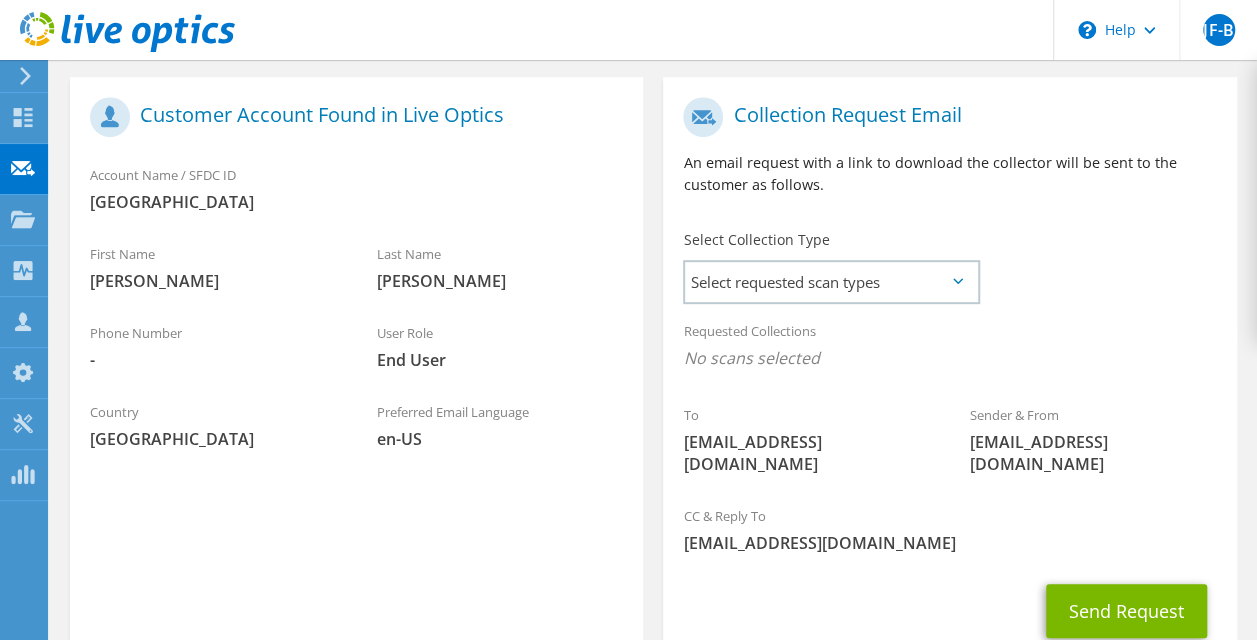 scroll, scrollTop: 406, scrollLeft: 0, axis: vertical 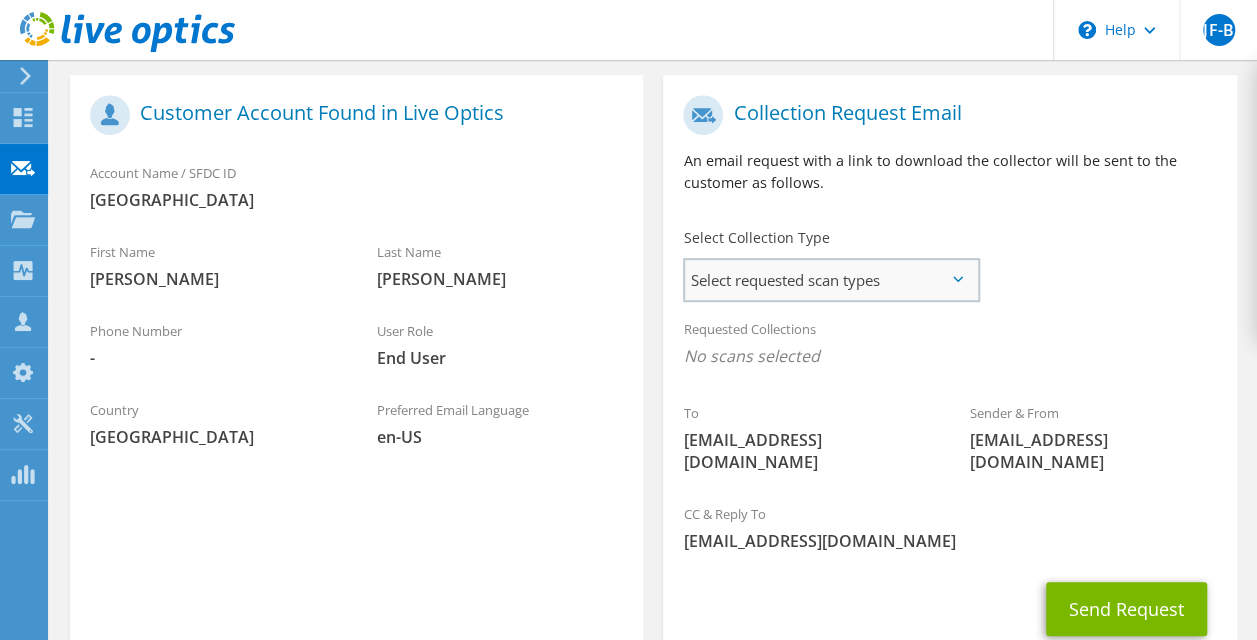 click on "Select requested scan types" at bounding box center [831, 280] 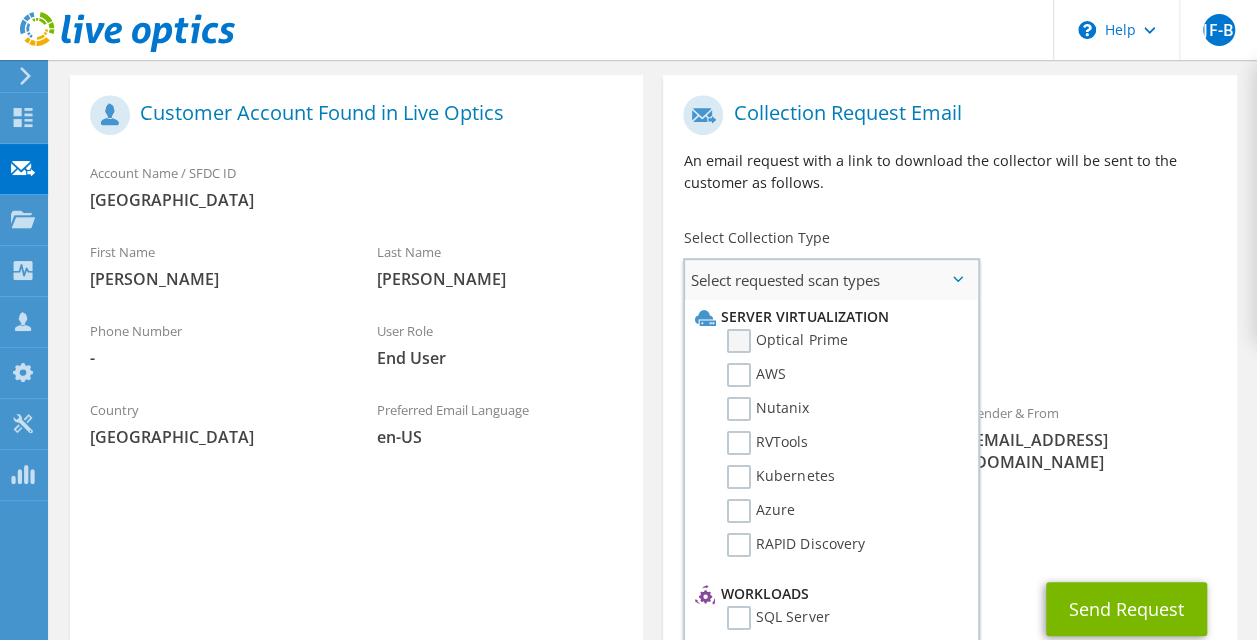 click on "Optical Prime" at bounding box center (787, 341) 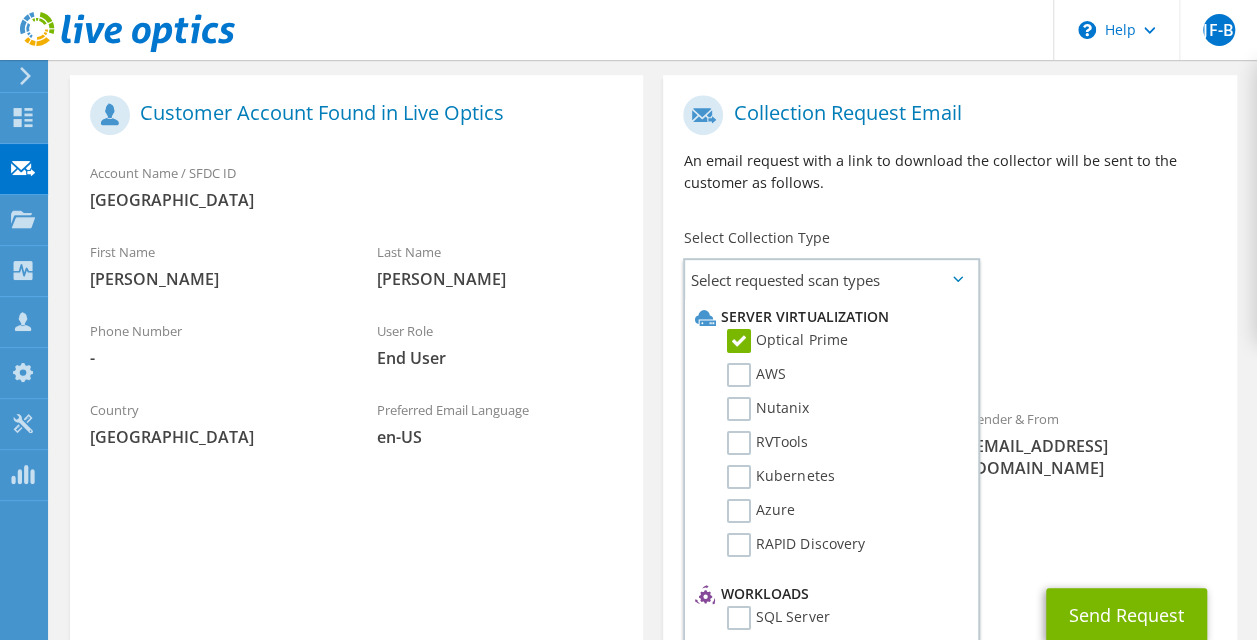click on "Collection Request Email
An email request with a link to download the collector will be sent to the customer as follows." at bounding box center (949, 151) 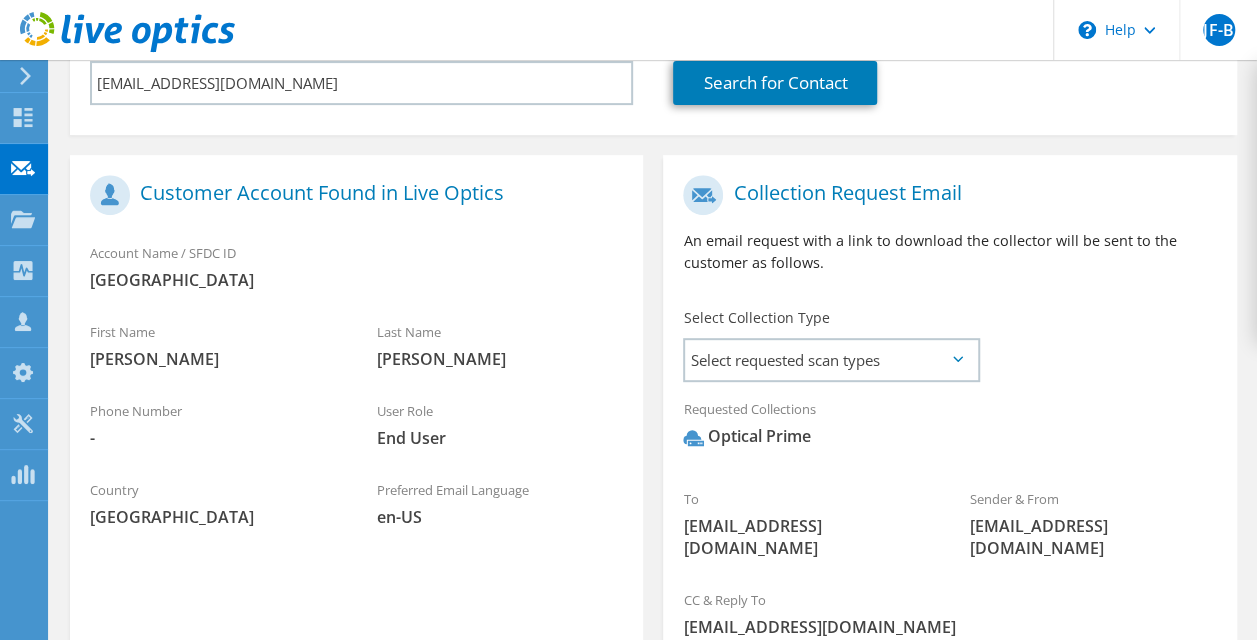 scroll, scrollTop: 413, scrollLeft: 0, axis: vertical 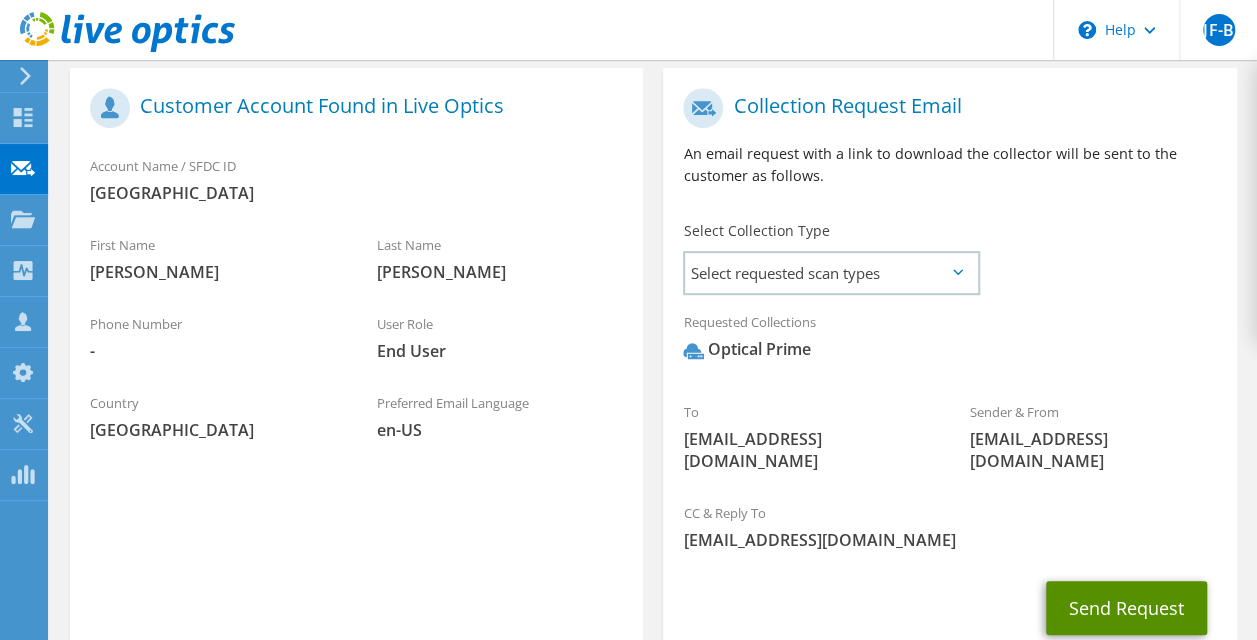 click on "Send Request" at bounding box center [1126, 608] 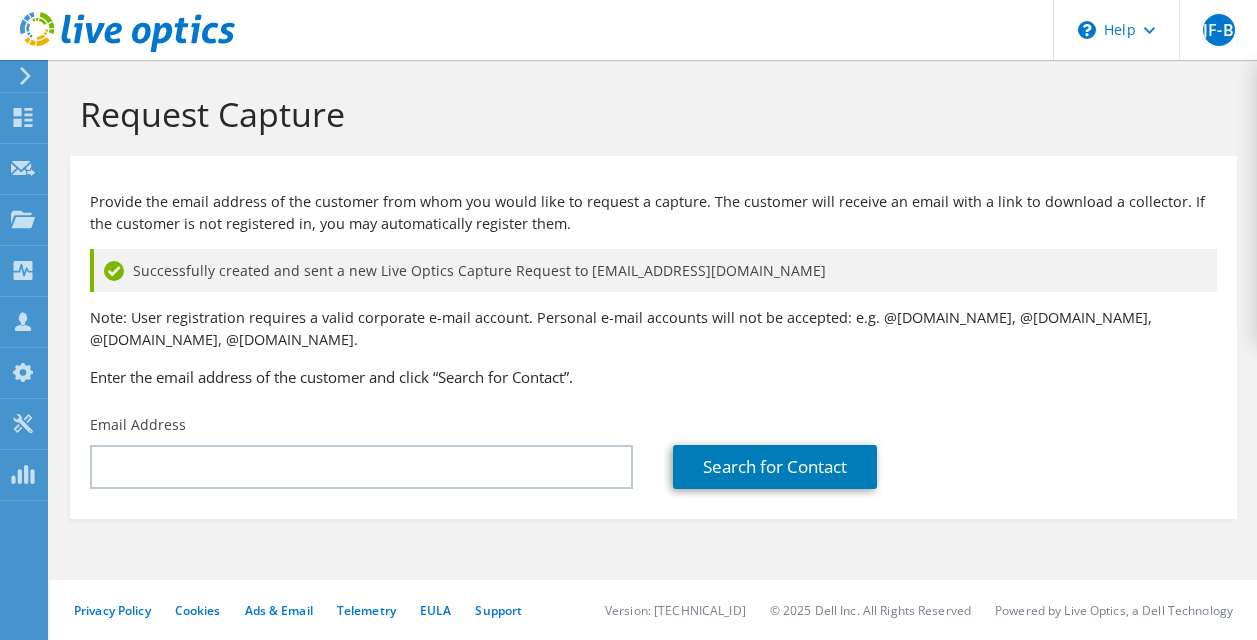 scroll, scrollTop: 0, scrollLeft: 0, axis: both 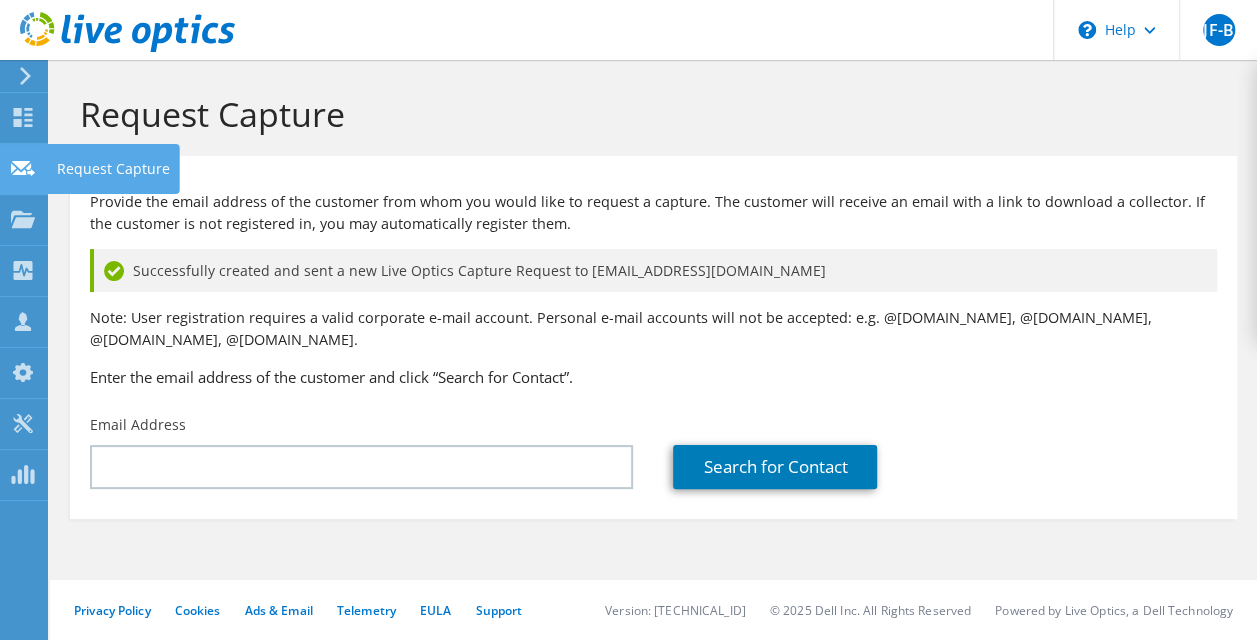 click 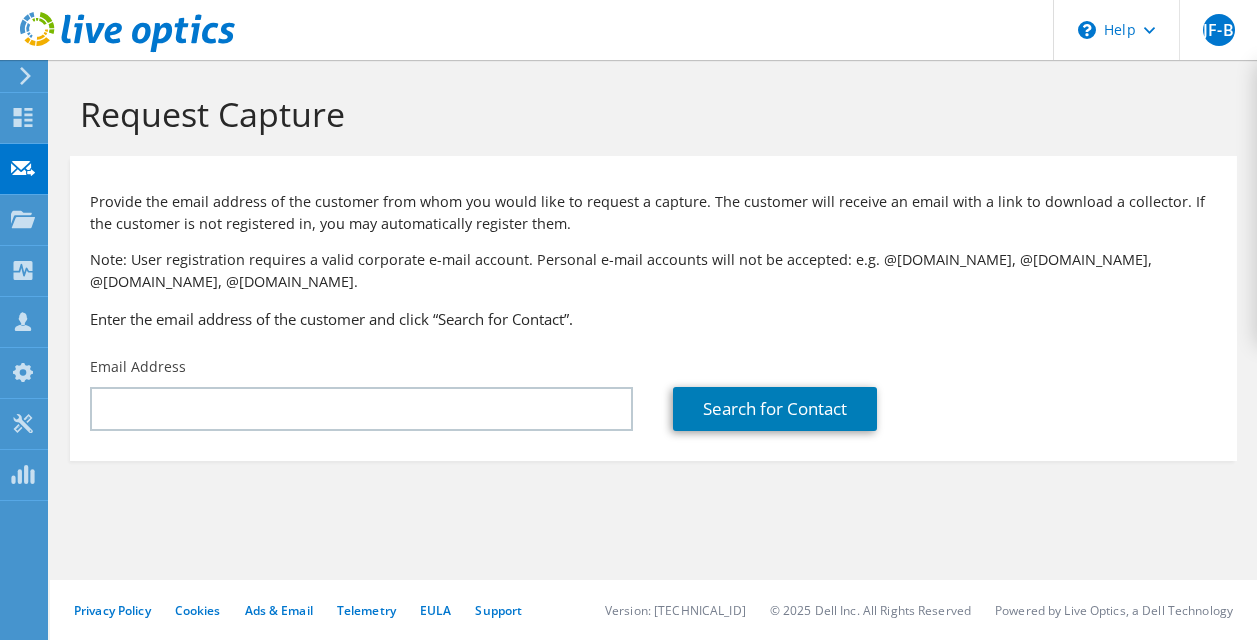 scroll, scrollTop: 0, scrollLeft: 0, axis: both 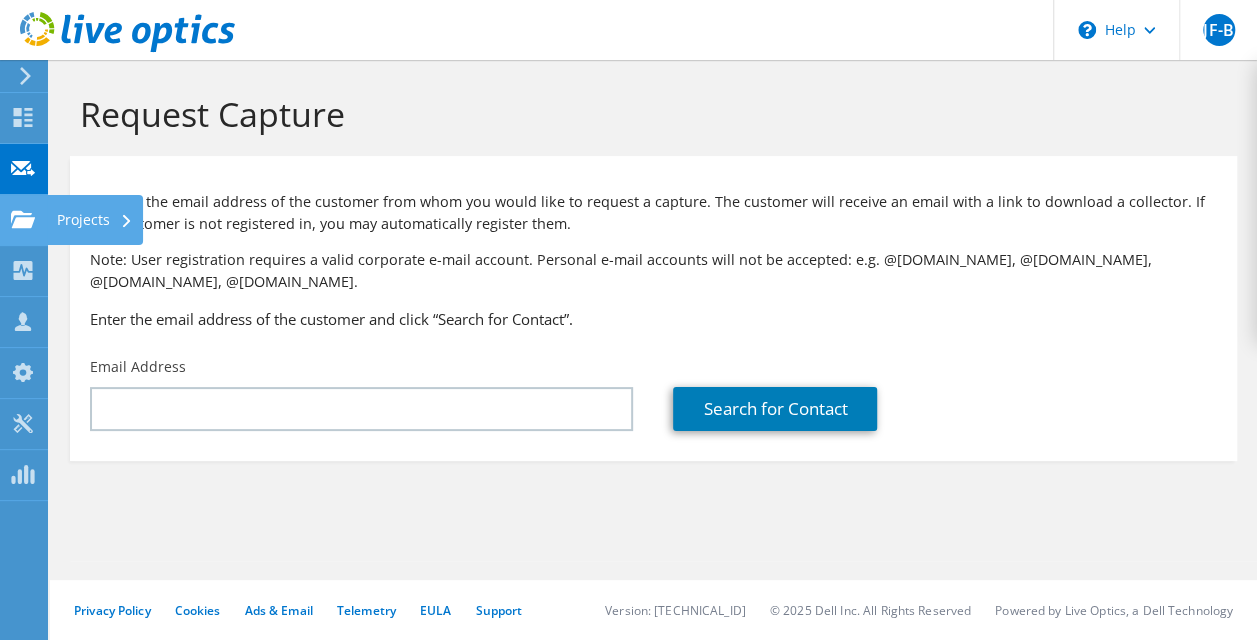 click 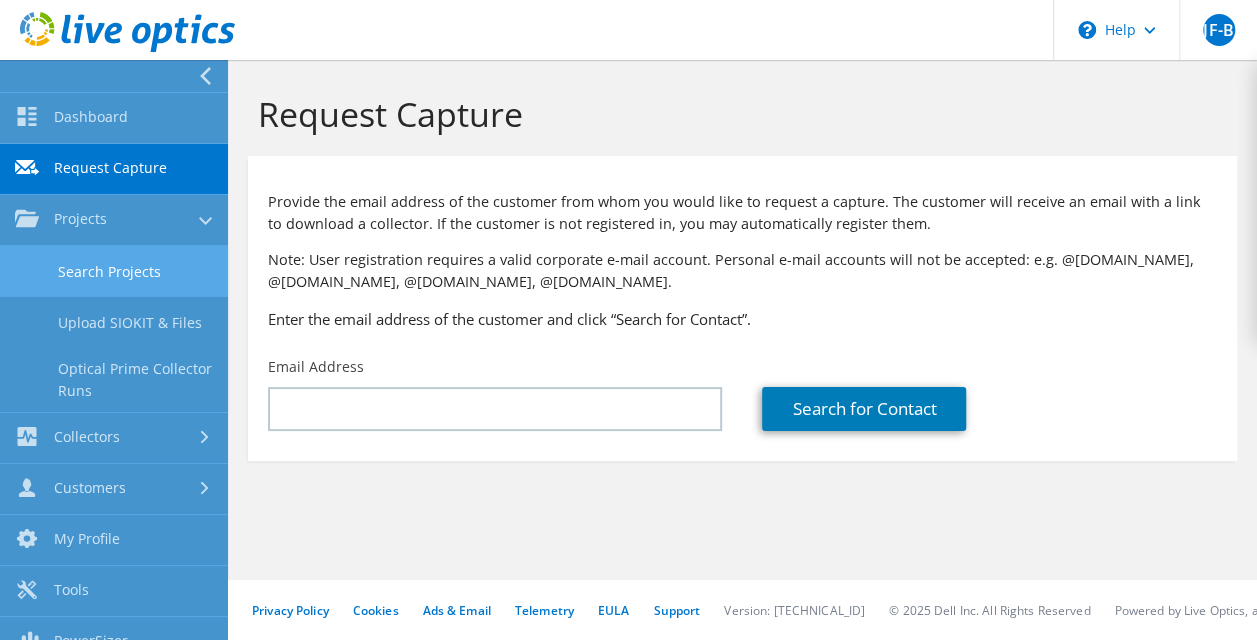 click on "Search Projects" at bounding box center (114, 271) 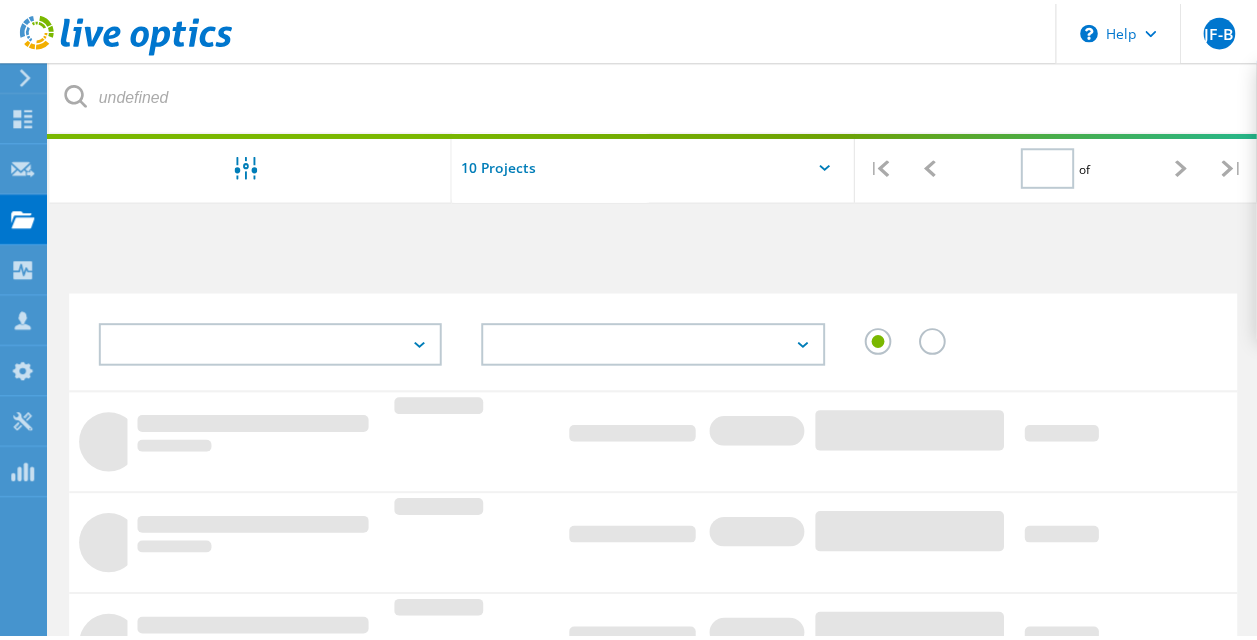 scroll, scrollTop: 0, scrollLeft: 0, axis: both 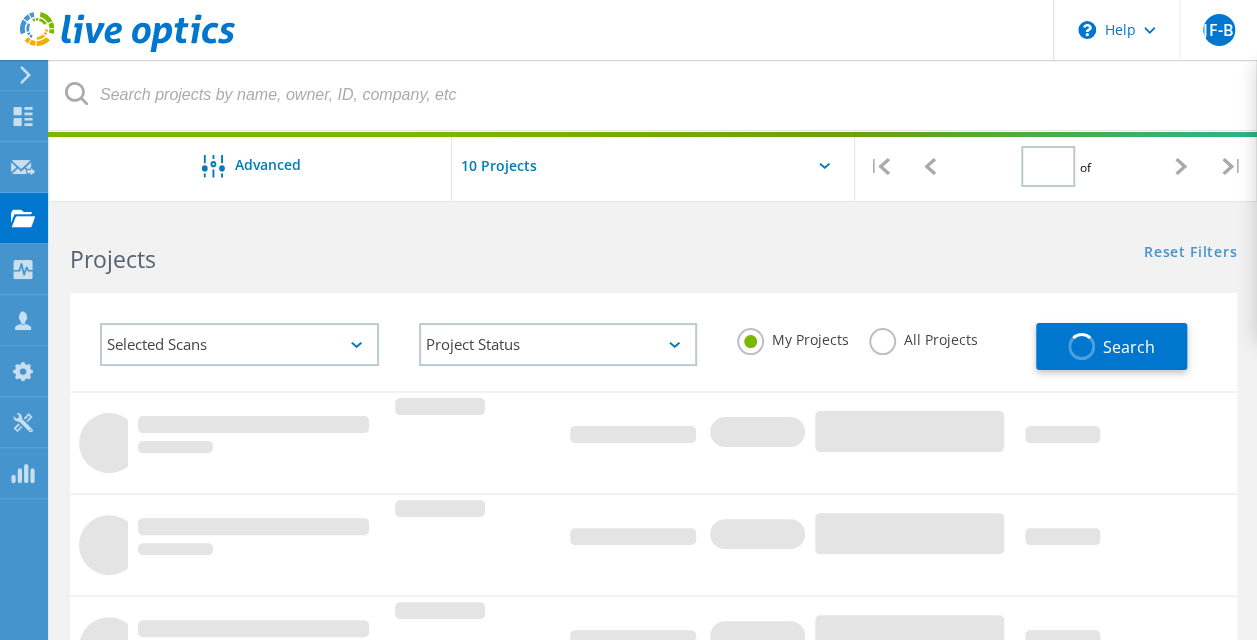 type on "1" 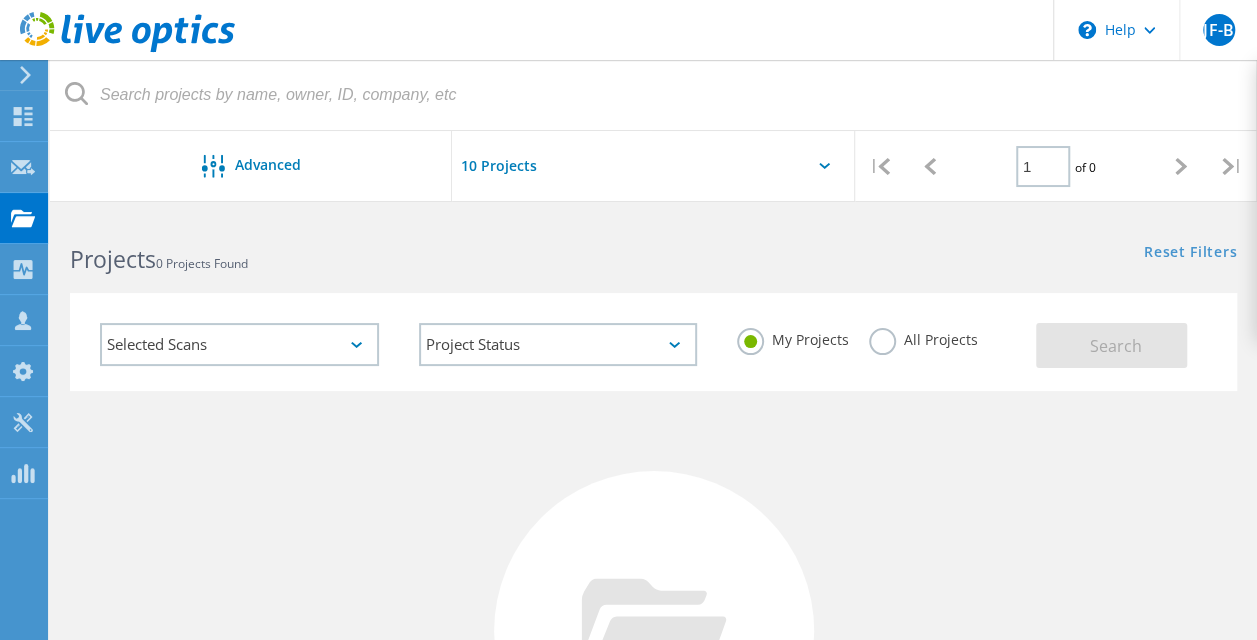 scroll, scrollTop: 27, scrollLeft: 0, axis: vertical 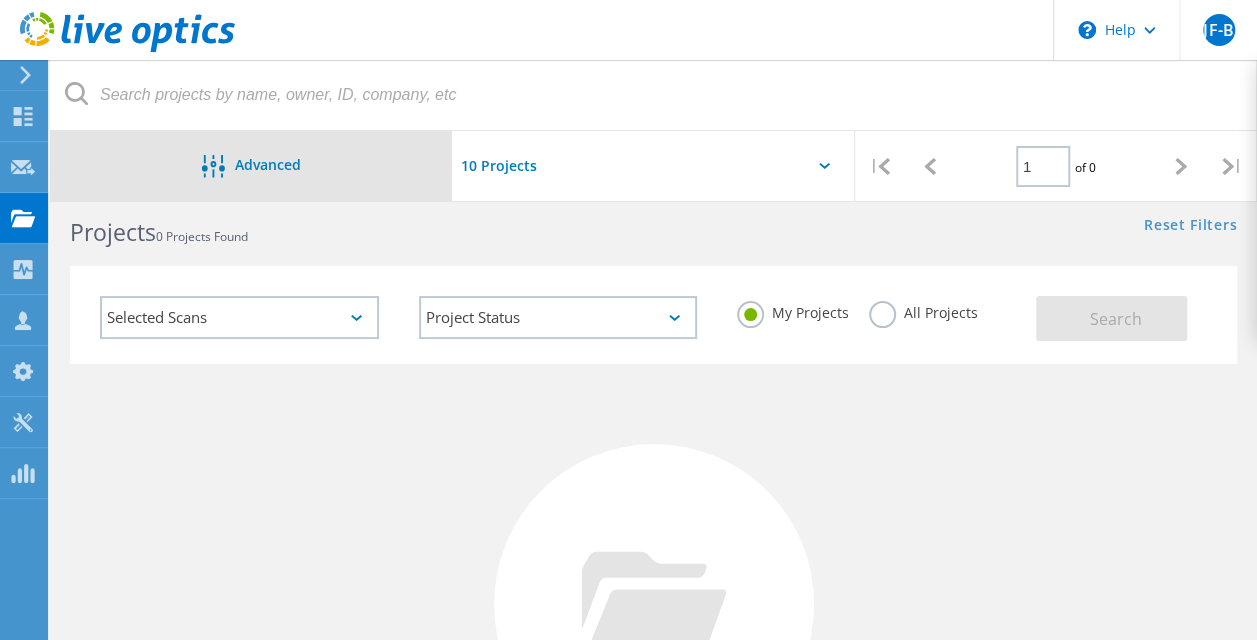 click on "Advanced" 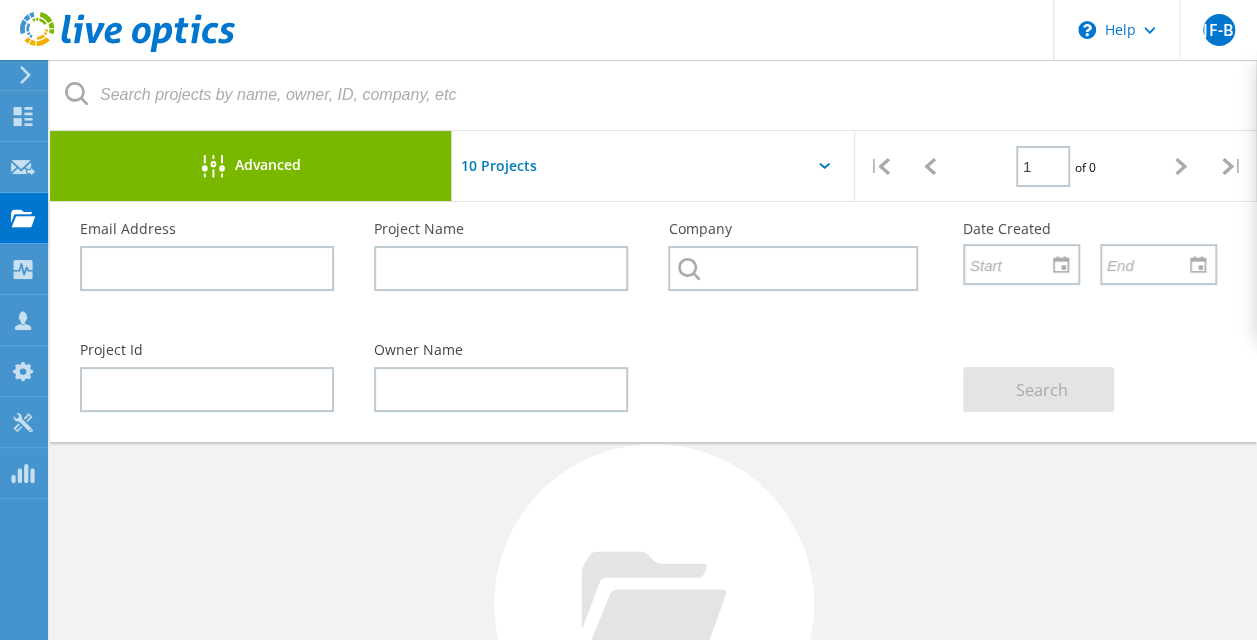 click on "Advanced" 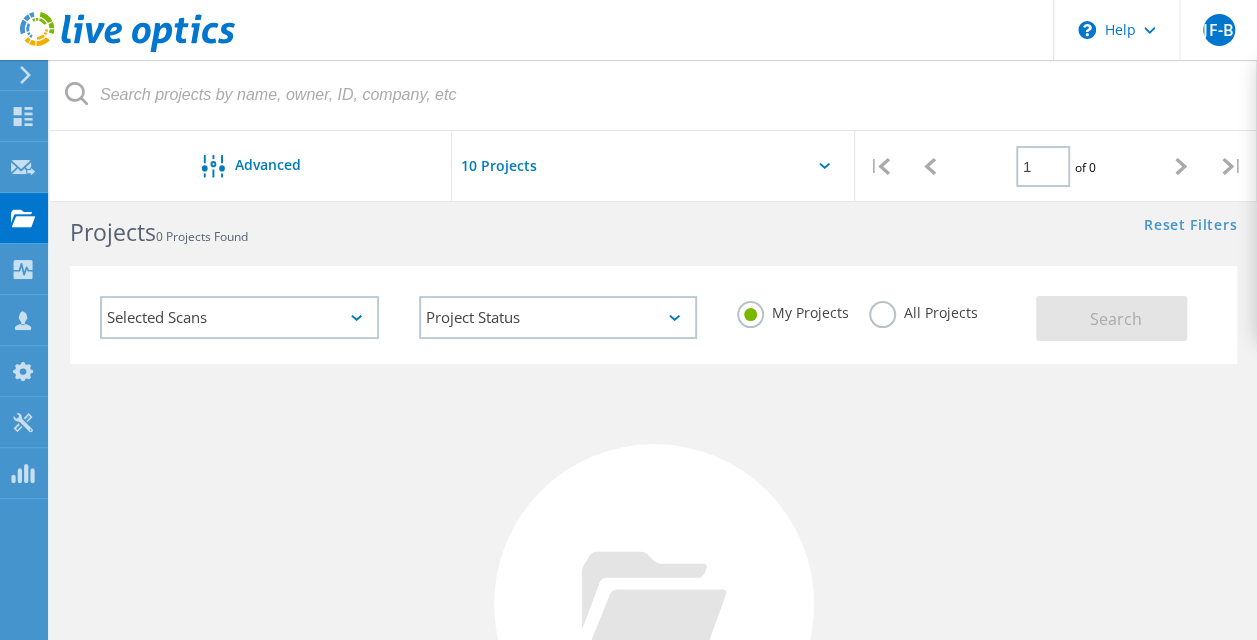 click 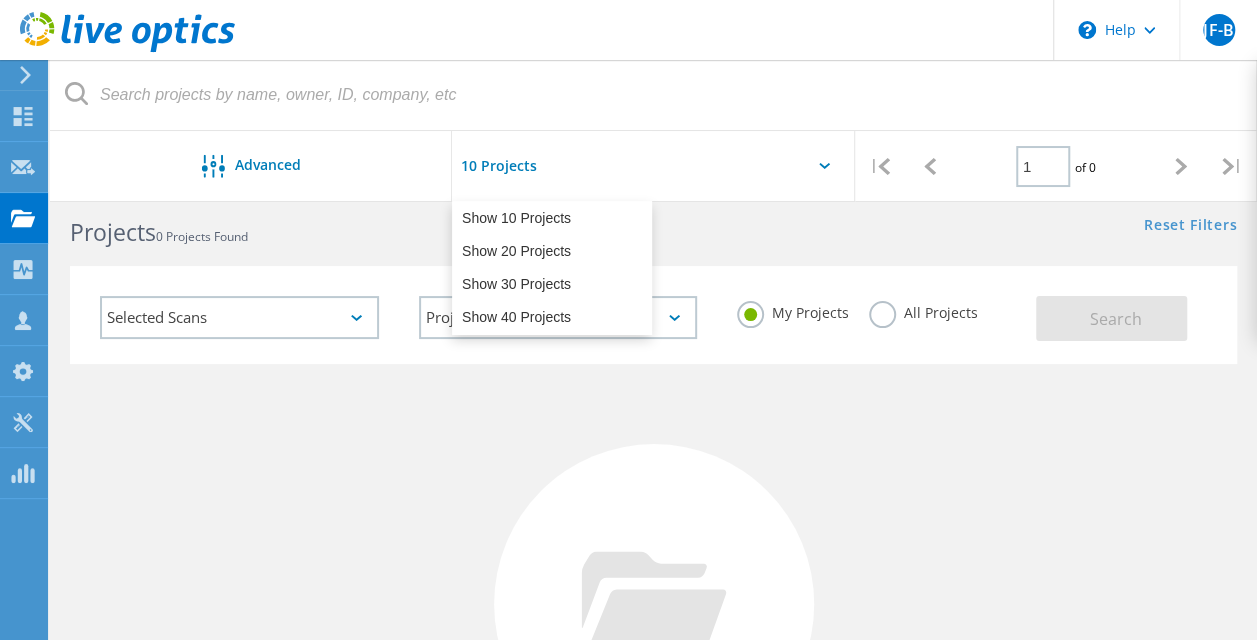 click 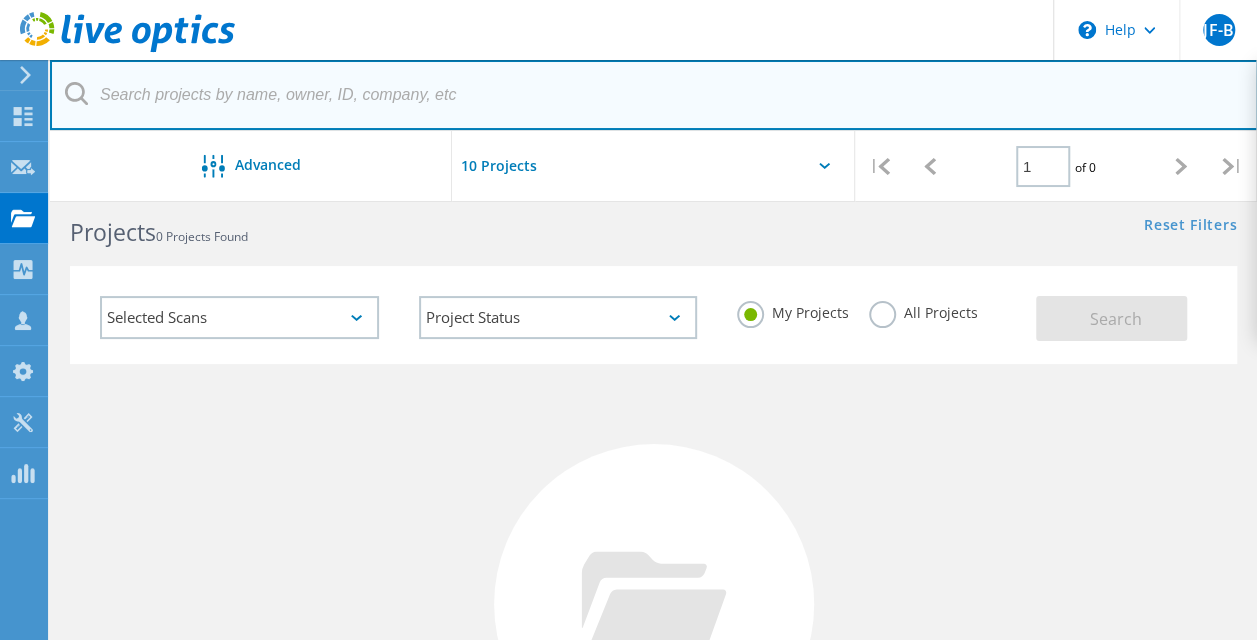 click at bounding box center (654, 95) 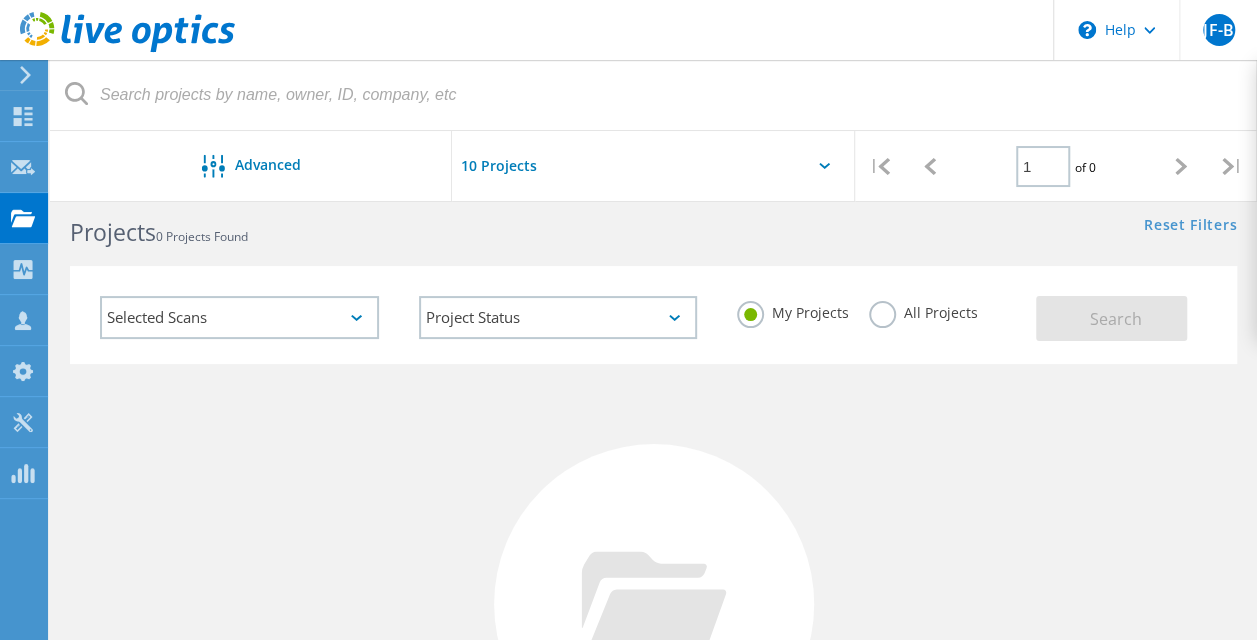 click on "\n   Help  Explore Helpful Articles Contact Support JF-B Channel Partner James Field - Bristol jamesfi@softcat.com Softcat My Profile Log Out" at bounding box center (628, 30) 